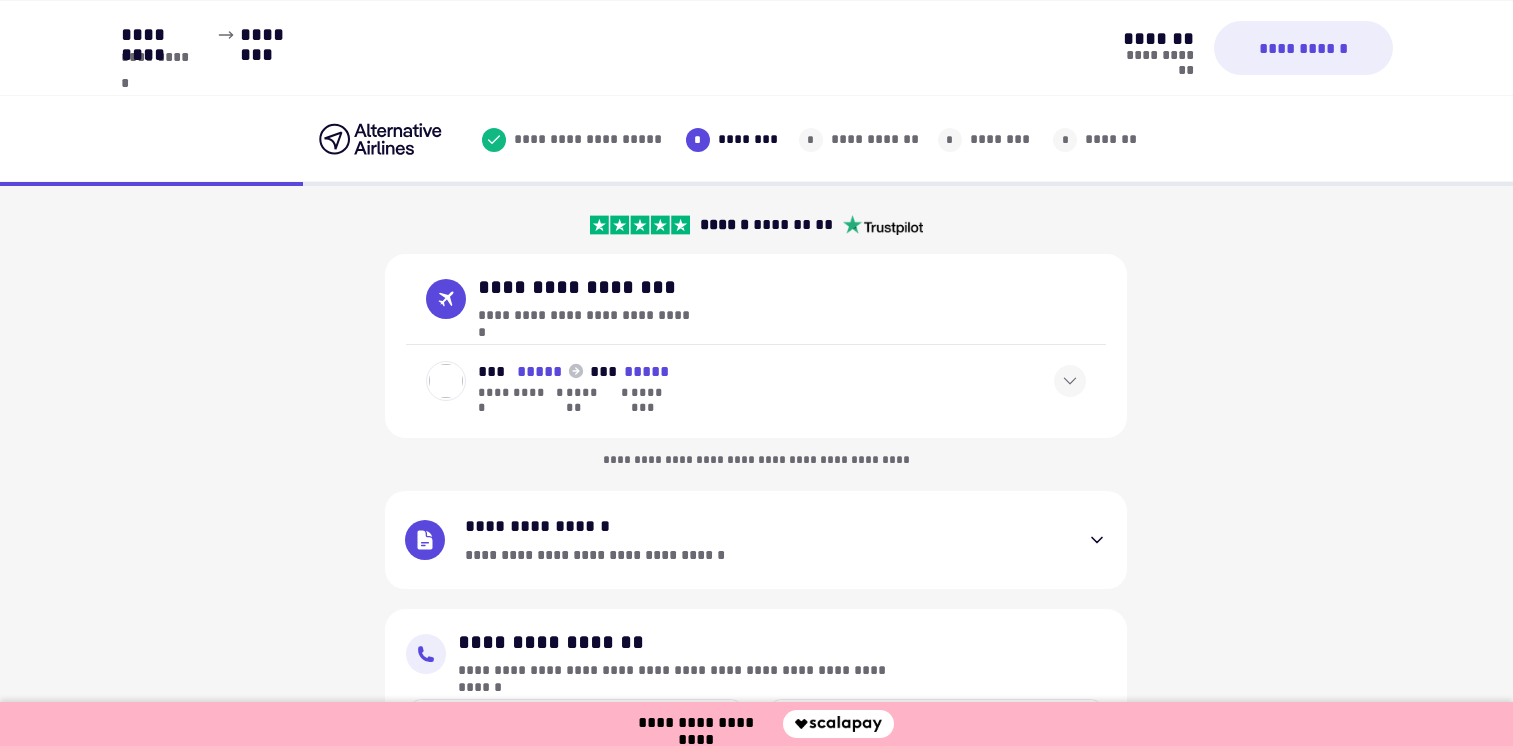scroll, scrollTop: 0, scrollLeft: 0, axis: both 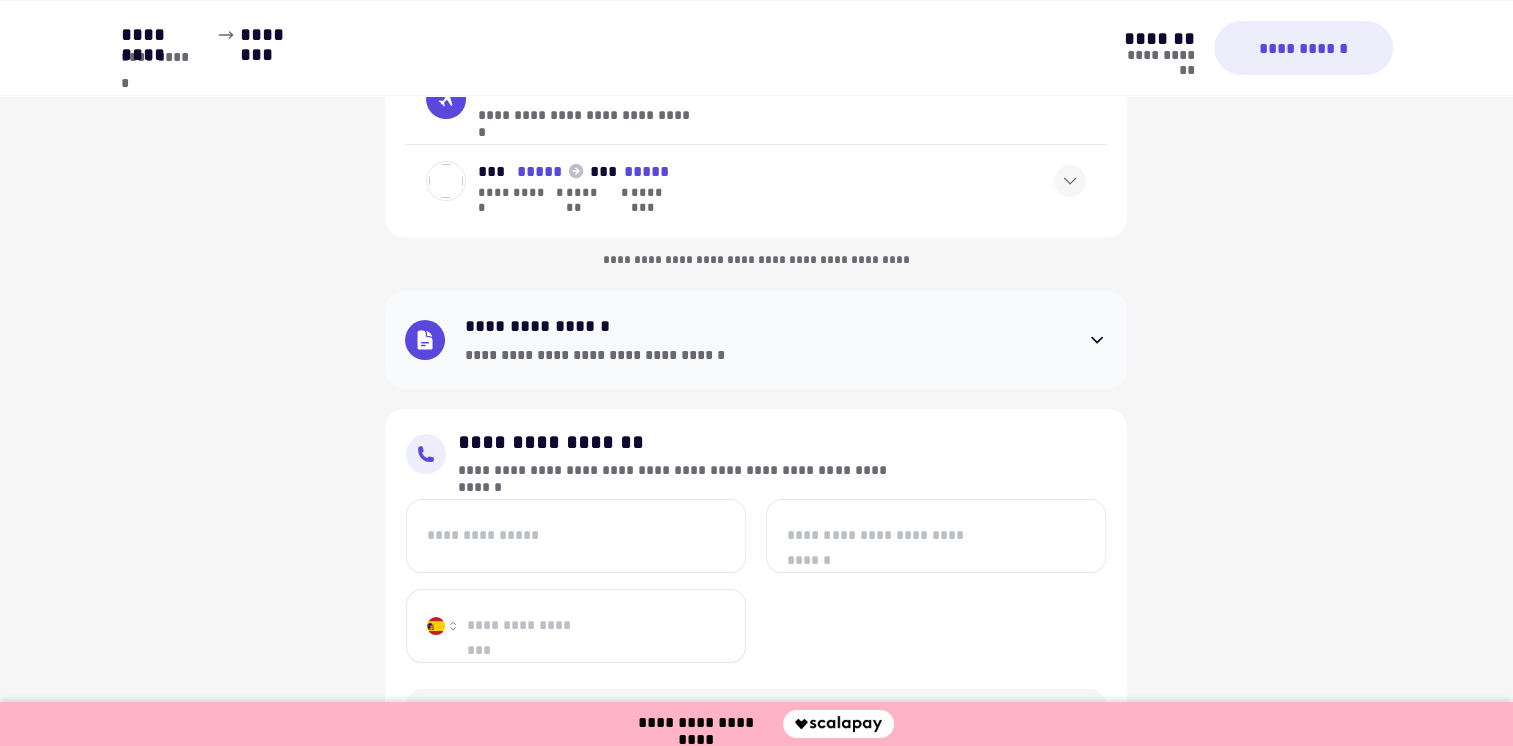 click at bounding box center [1097, 340] 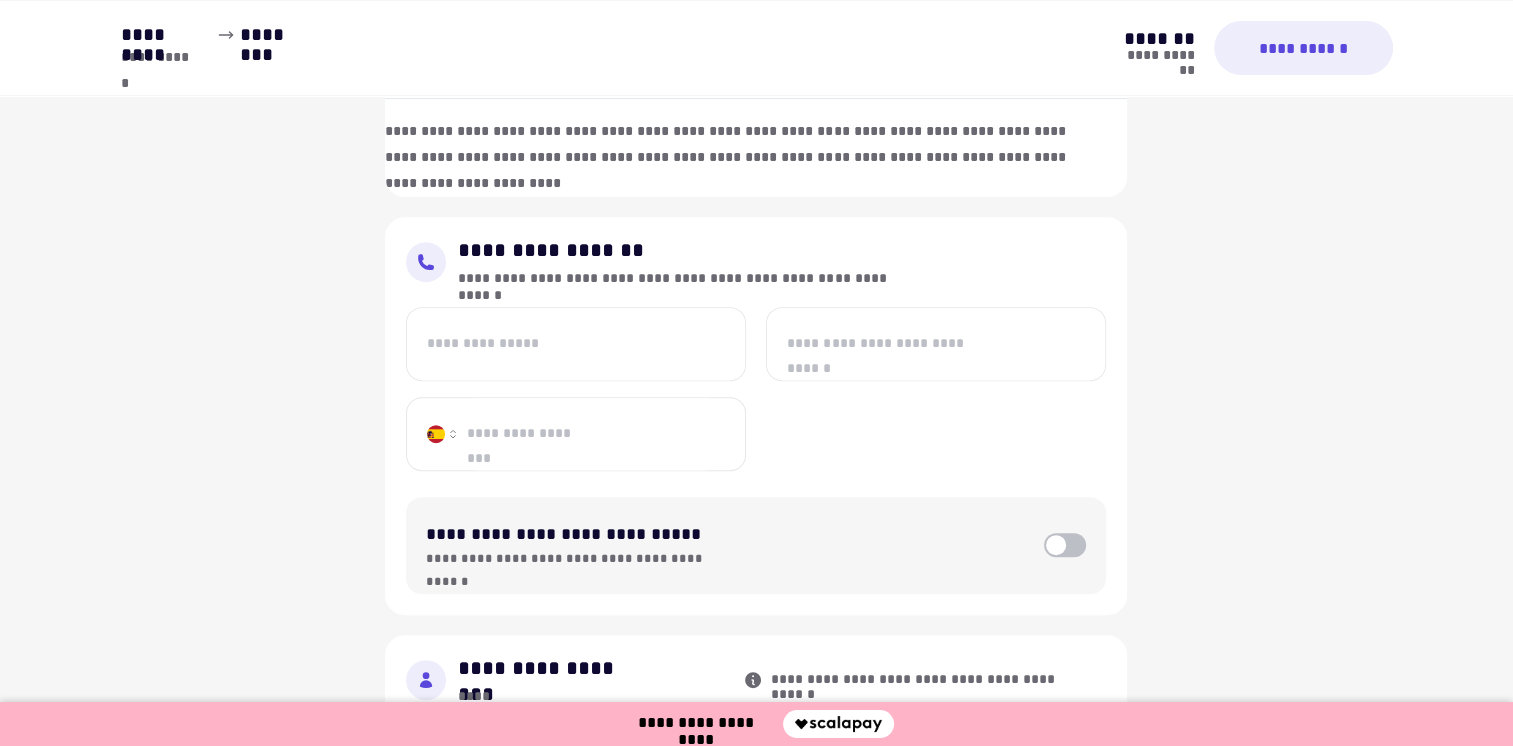 scroll, scrollTop: 790, scrollLeft: 0, axis: vertical 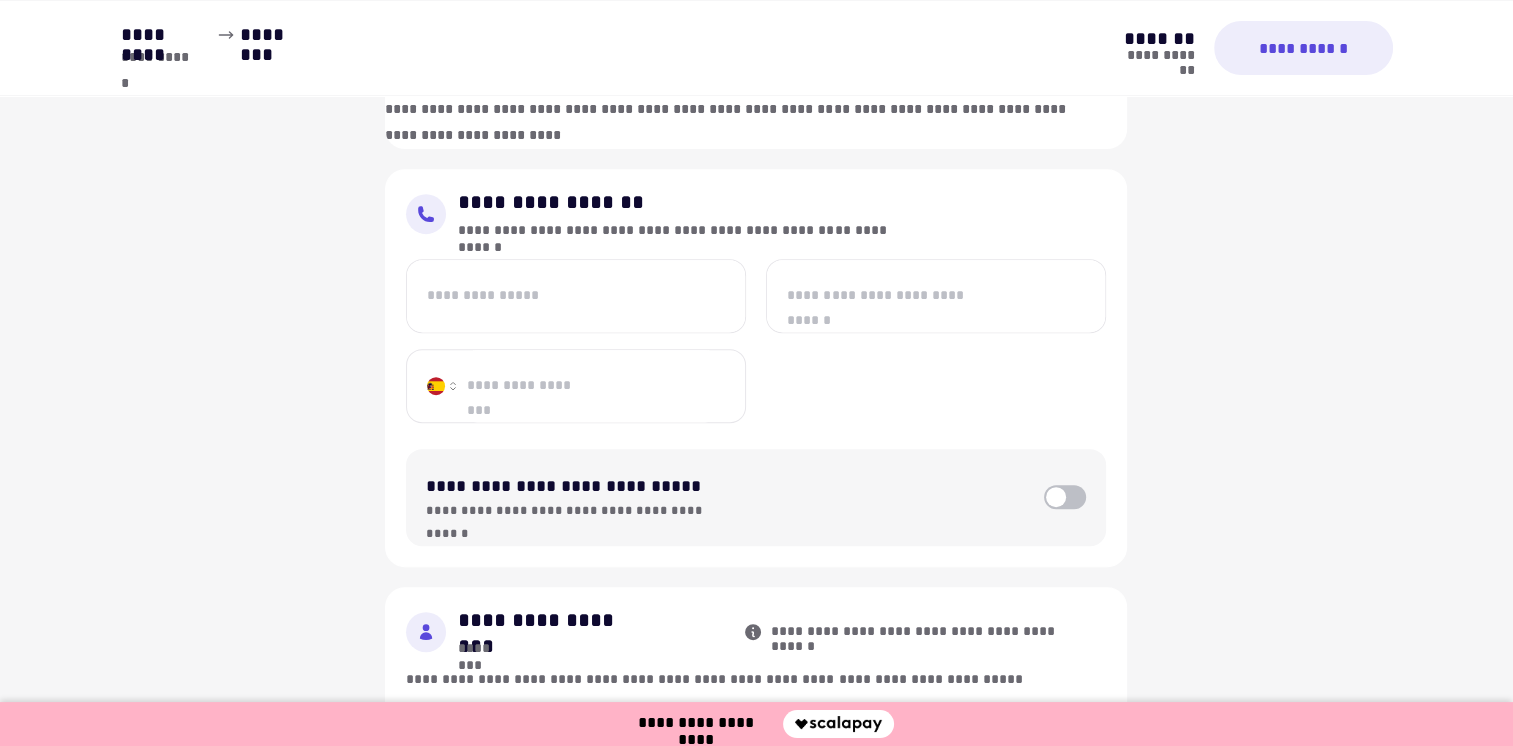 click on "**********" at bounding box center (576, 296) 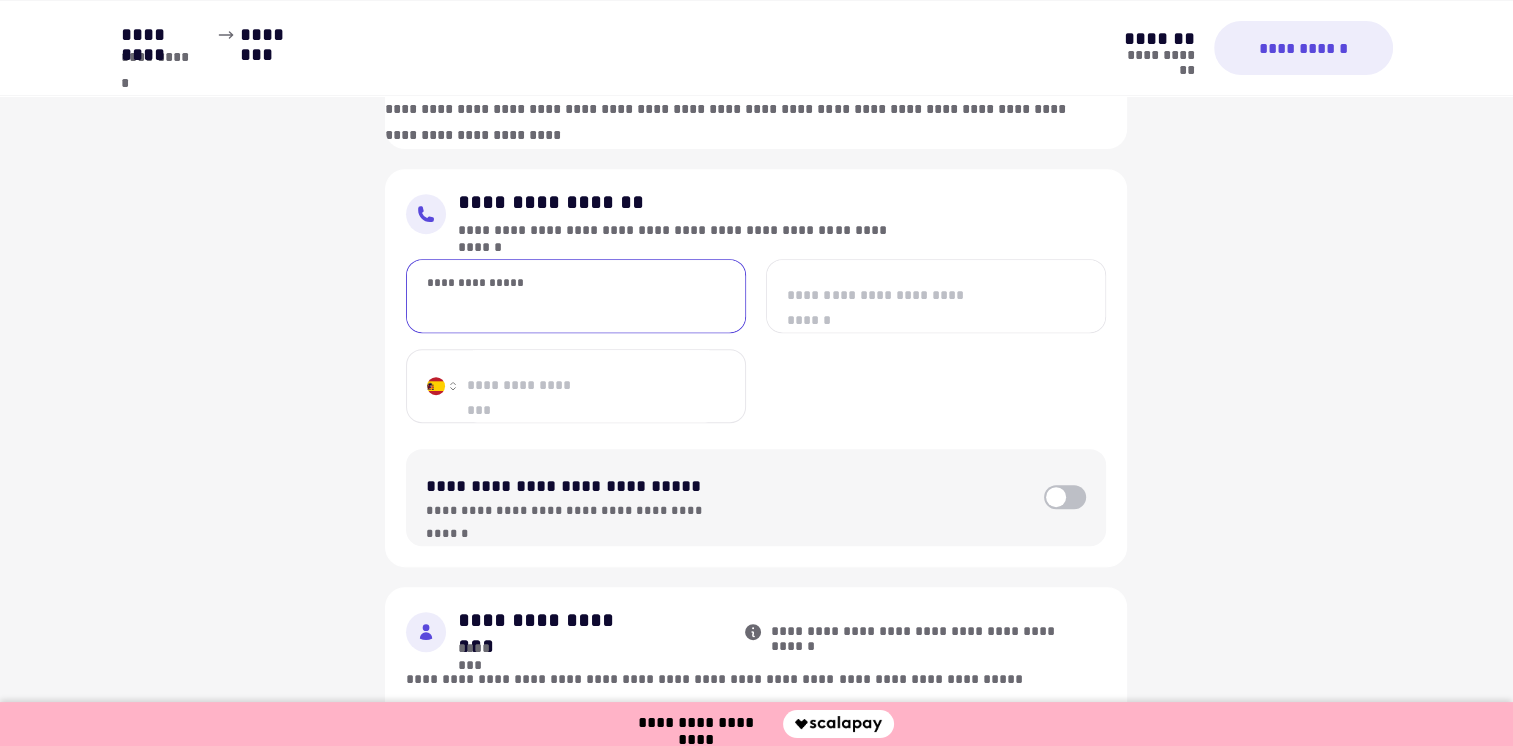 scroll, scrollTop: 890, scrollLeft: 0, axis: vertical 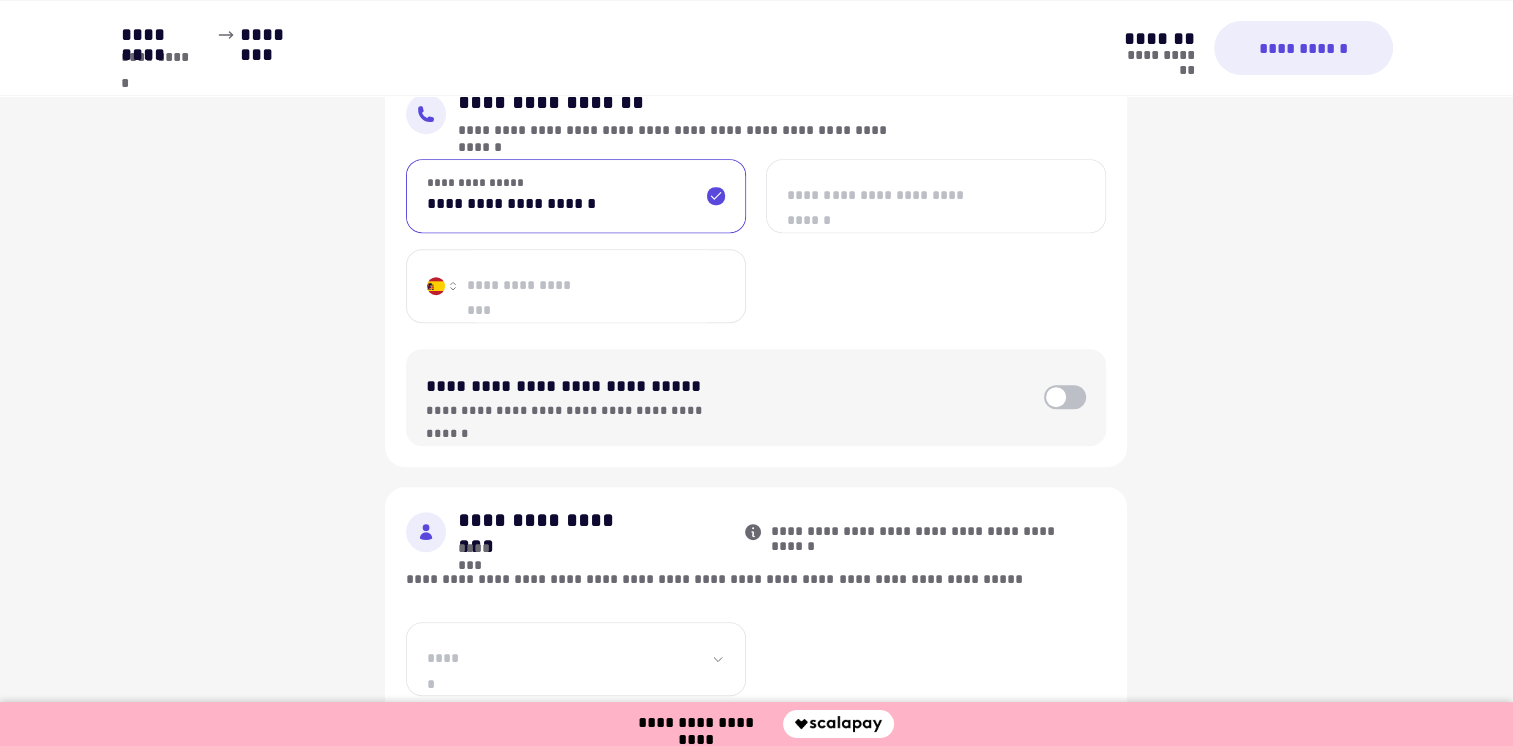 click on "[EMAIL]" at bounding box center [936, 196] 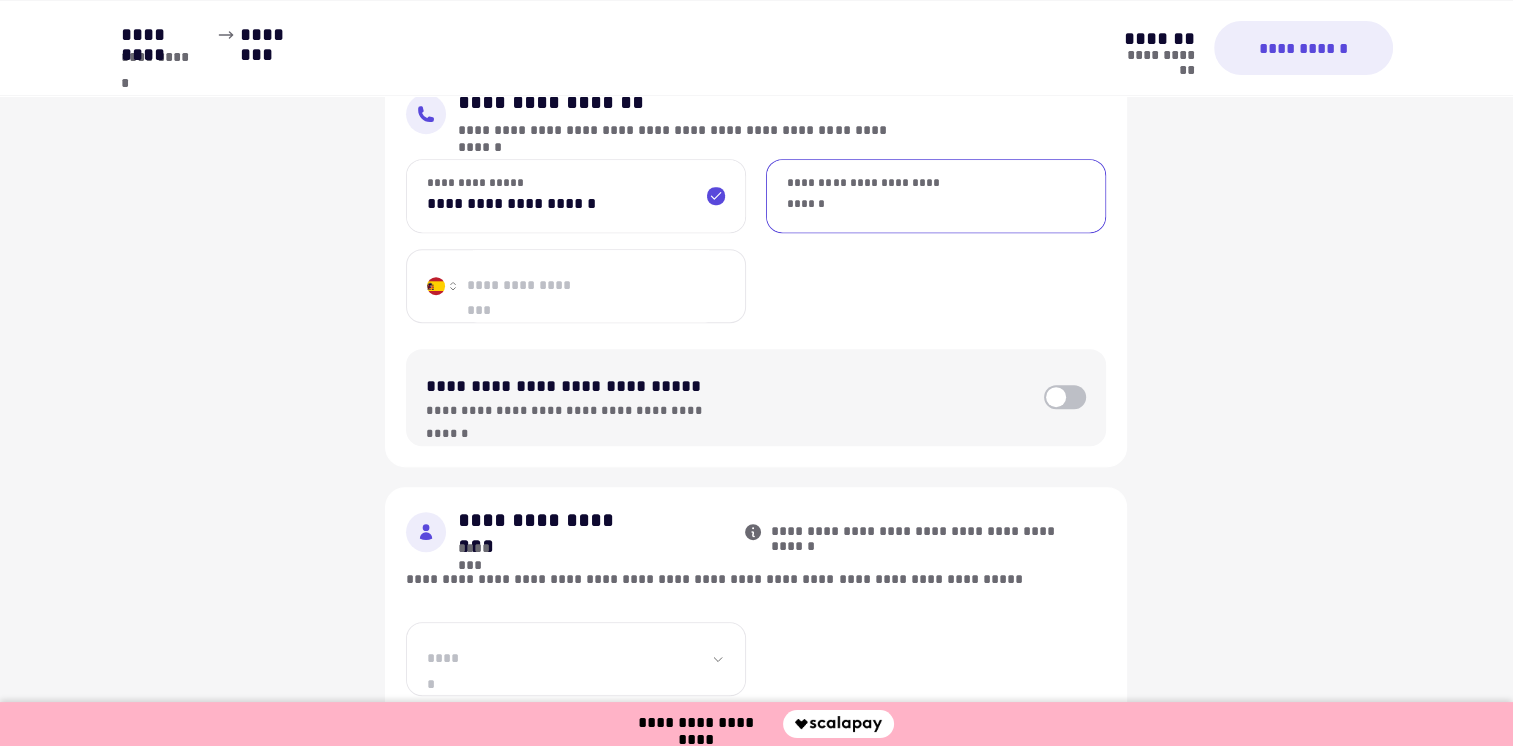click on "**********" at bounding box center [576, 196] 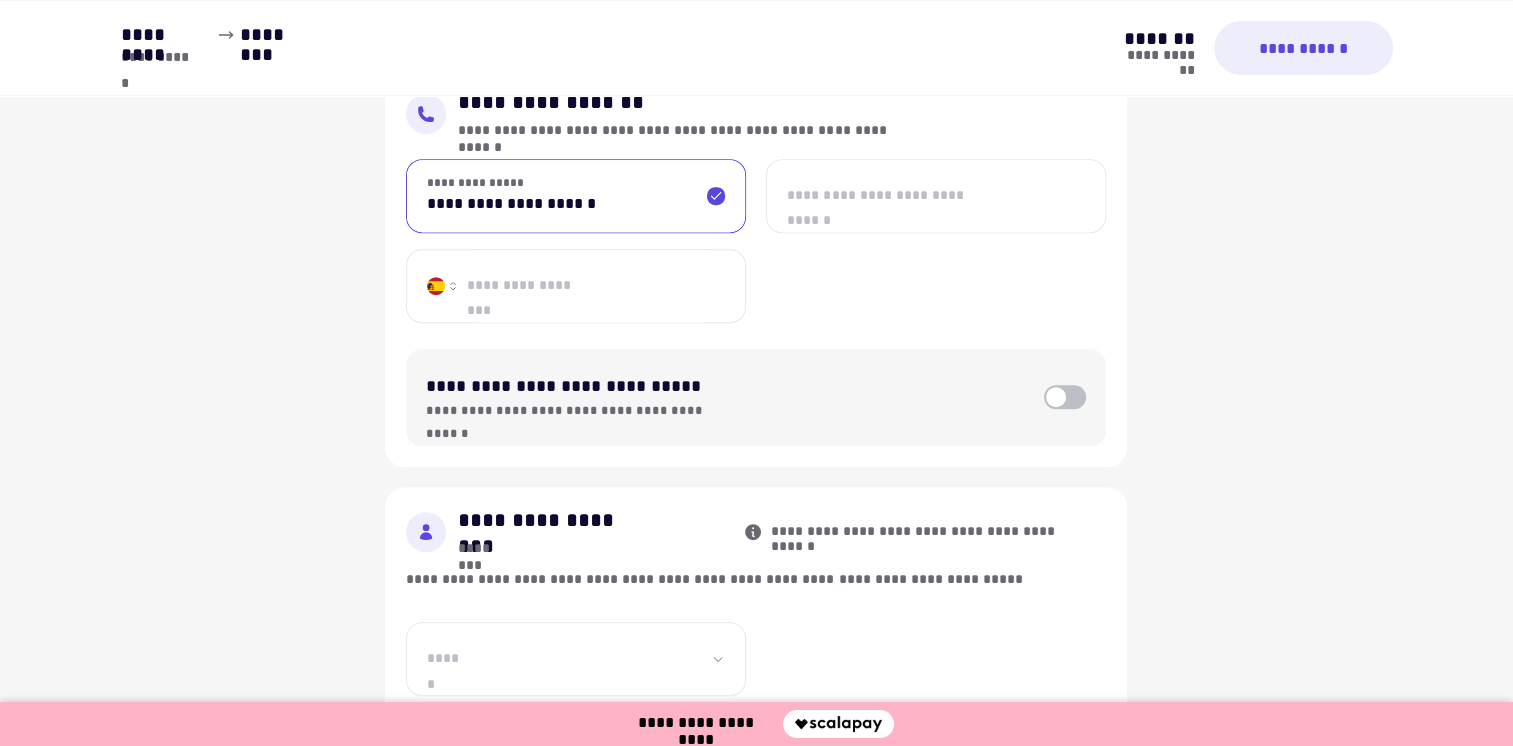 type on "**********" 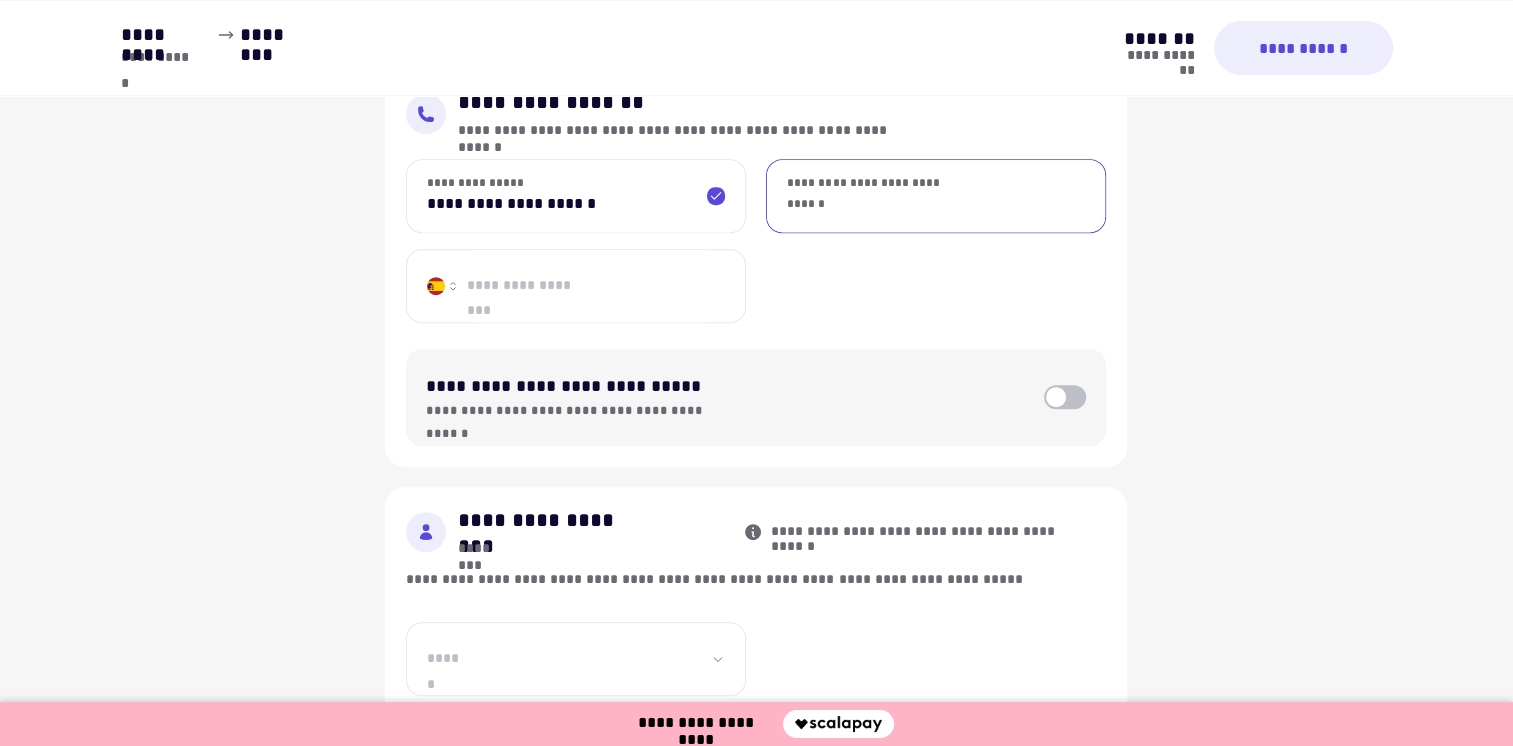 type on "**********" 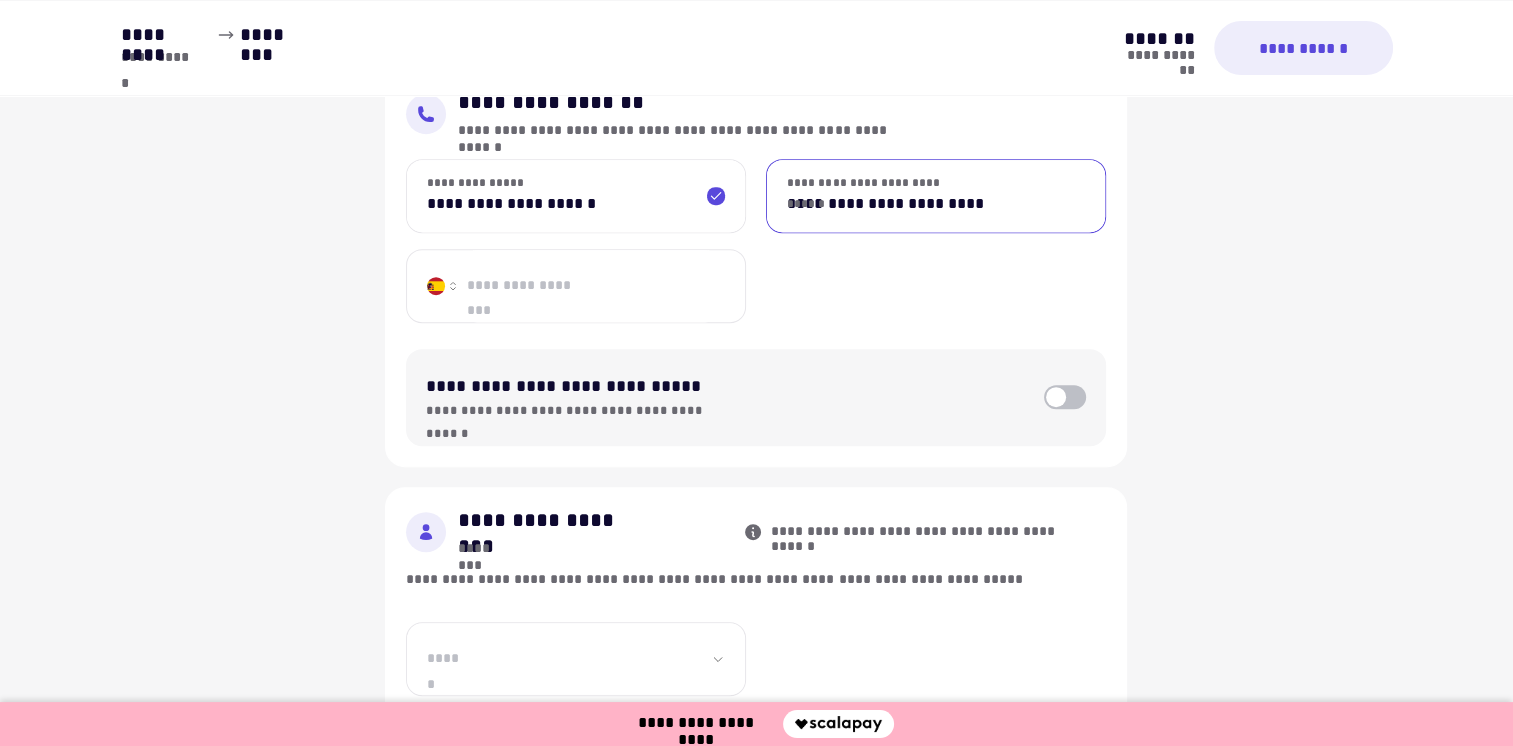 type on "*********" 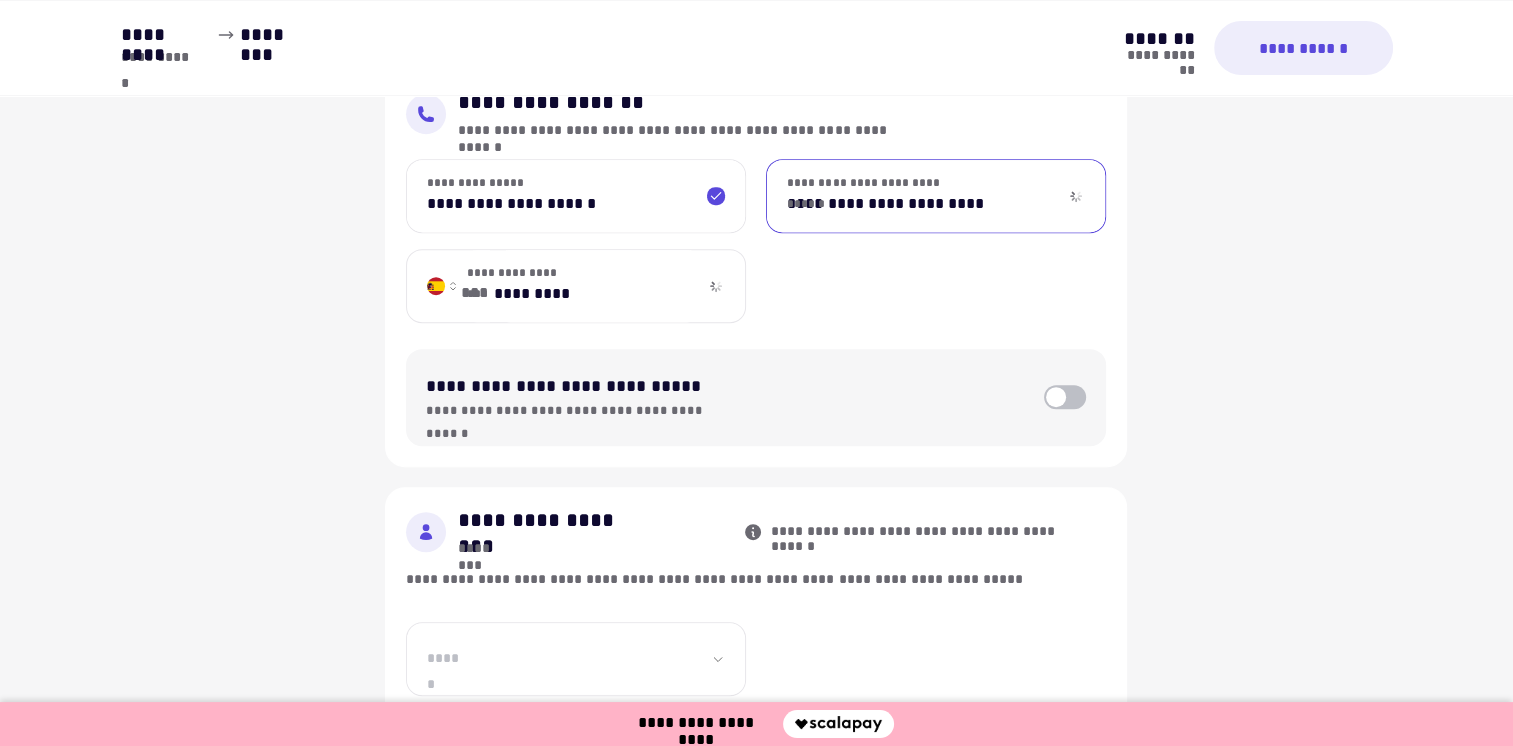 type on "**********" 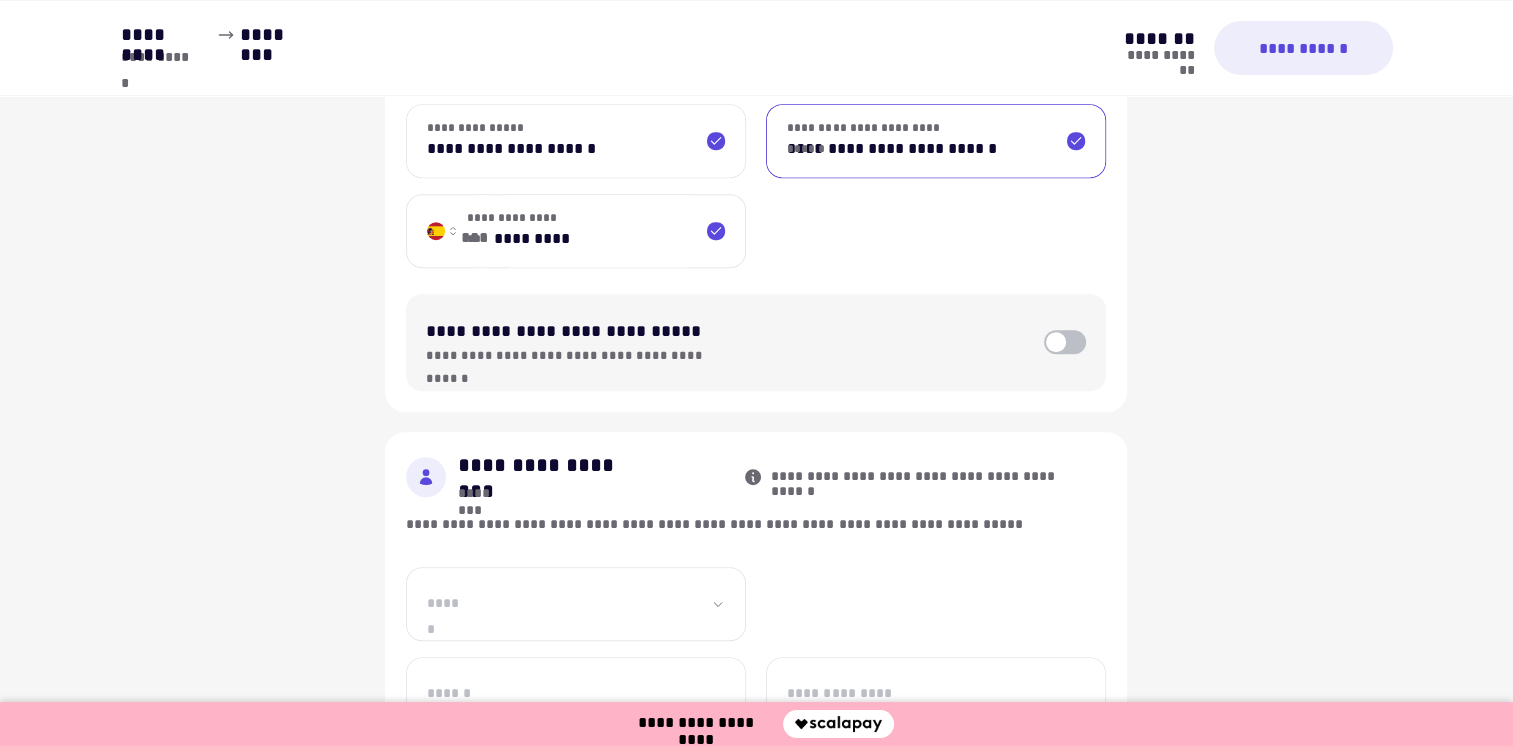 scroll, scrollTop: 990, scrollLeft: 0, axis: vertical 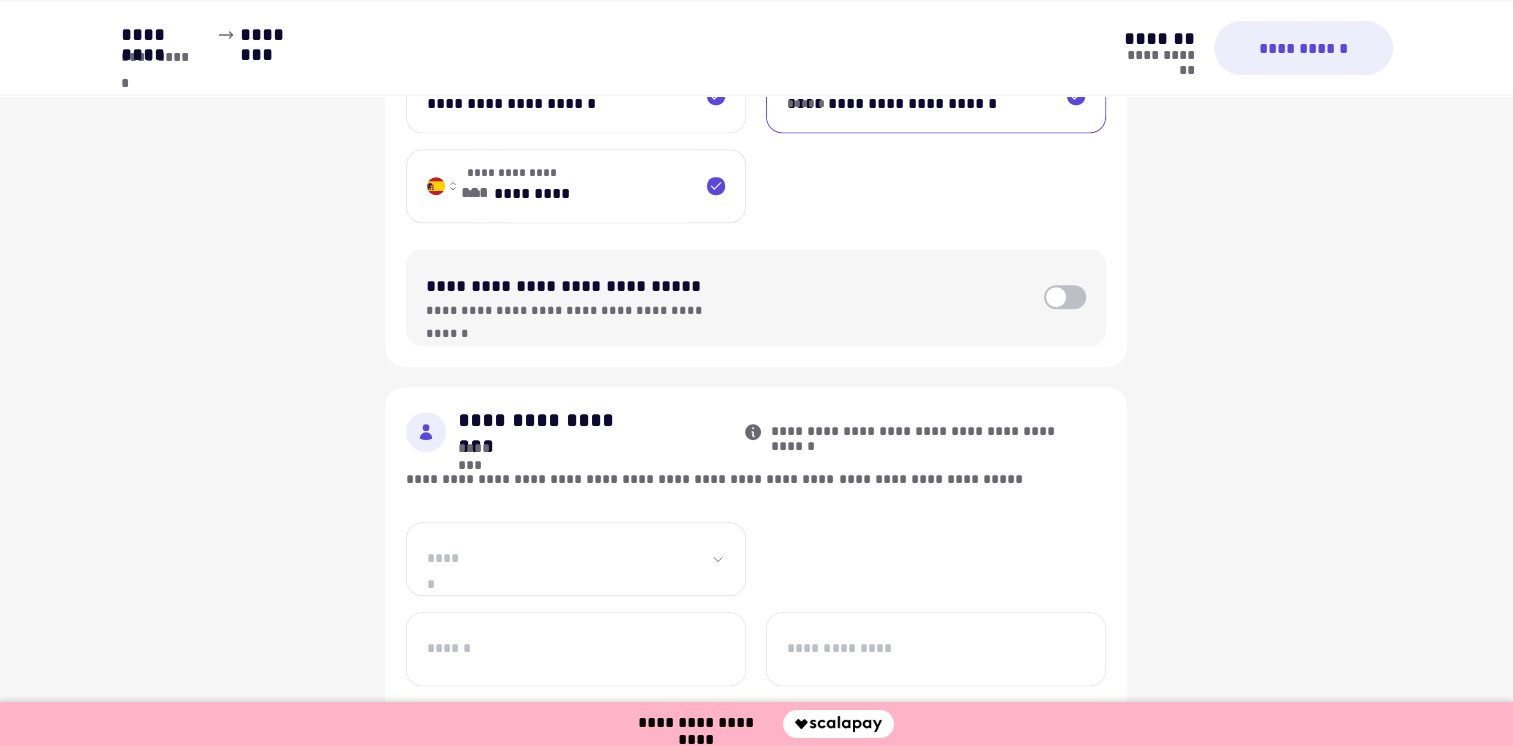 click at bounding box center (1065, 297) 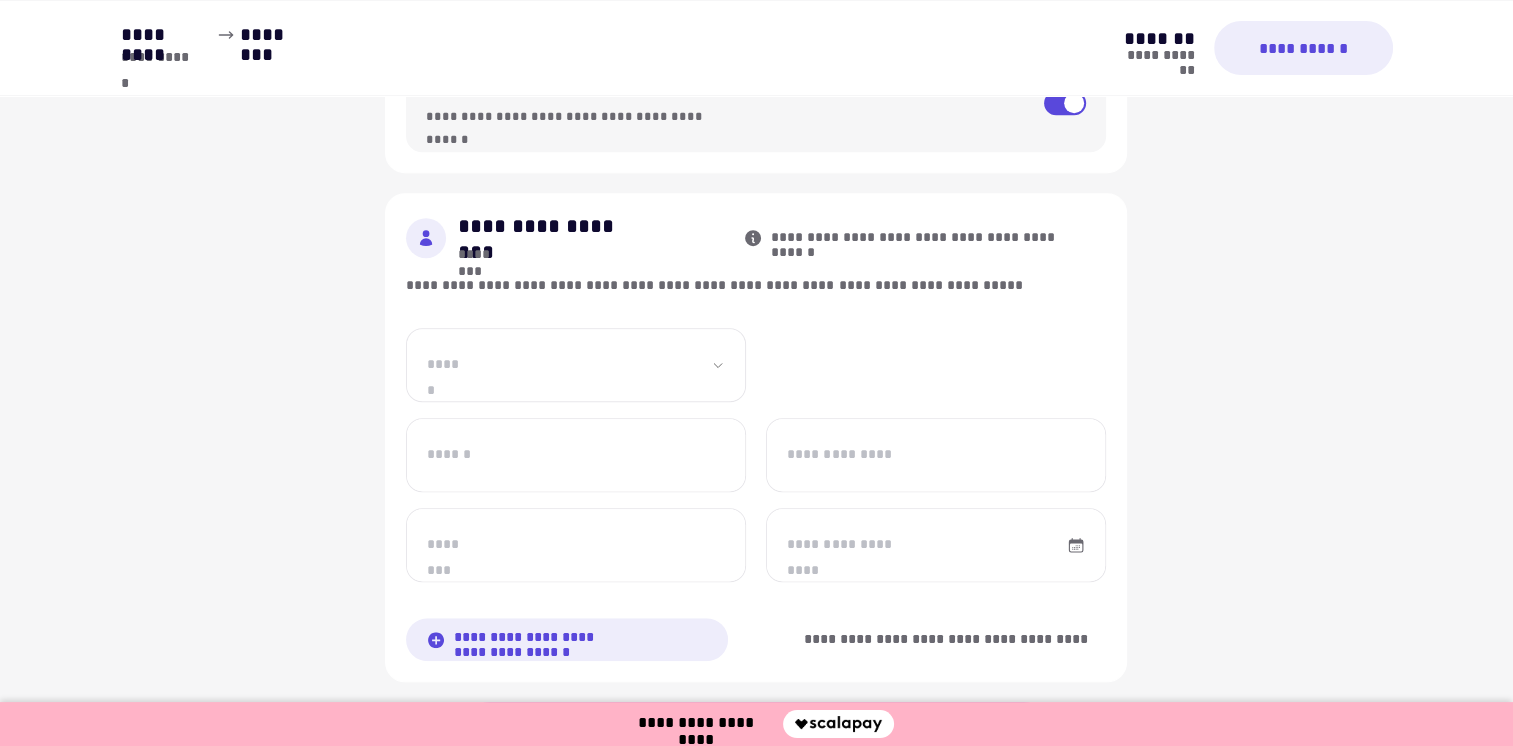 scroll, scrollTop: 1190, scrollLeft: 0, axis: vertical 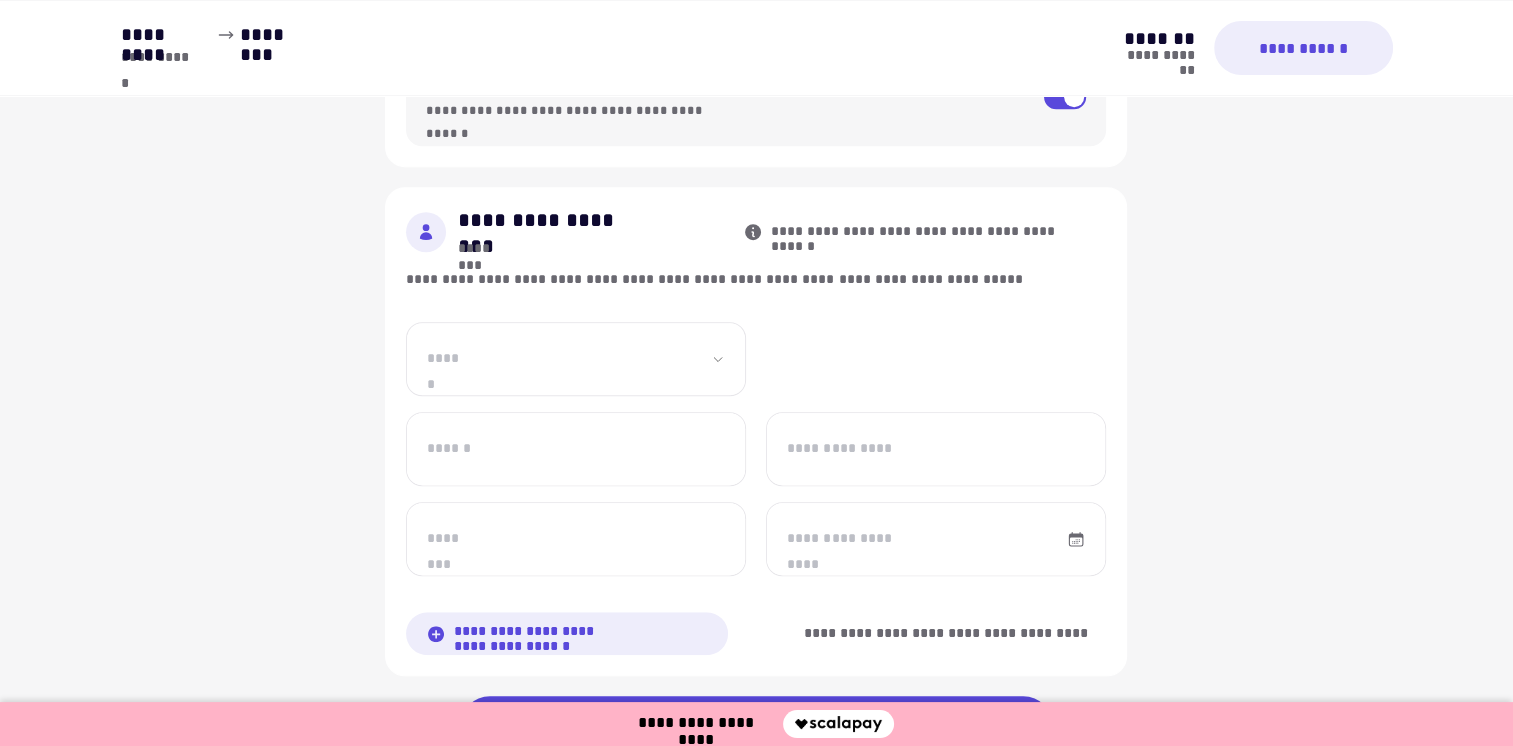 click on "[NUMBER] [STREET] [CITY] [STATE] [ZIP]" at bounding box center (576, 359) 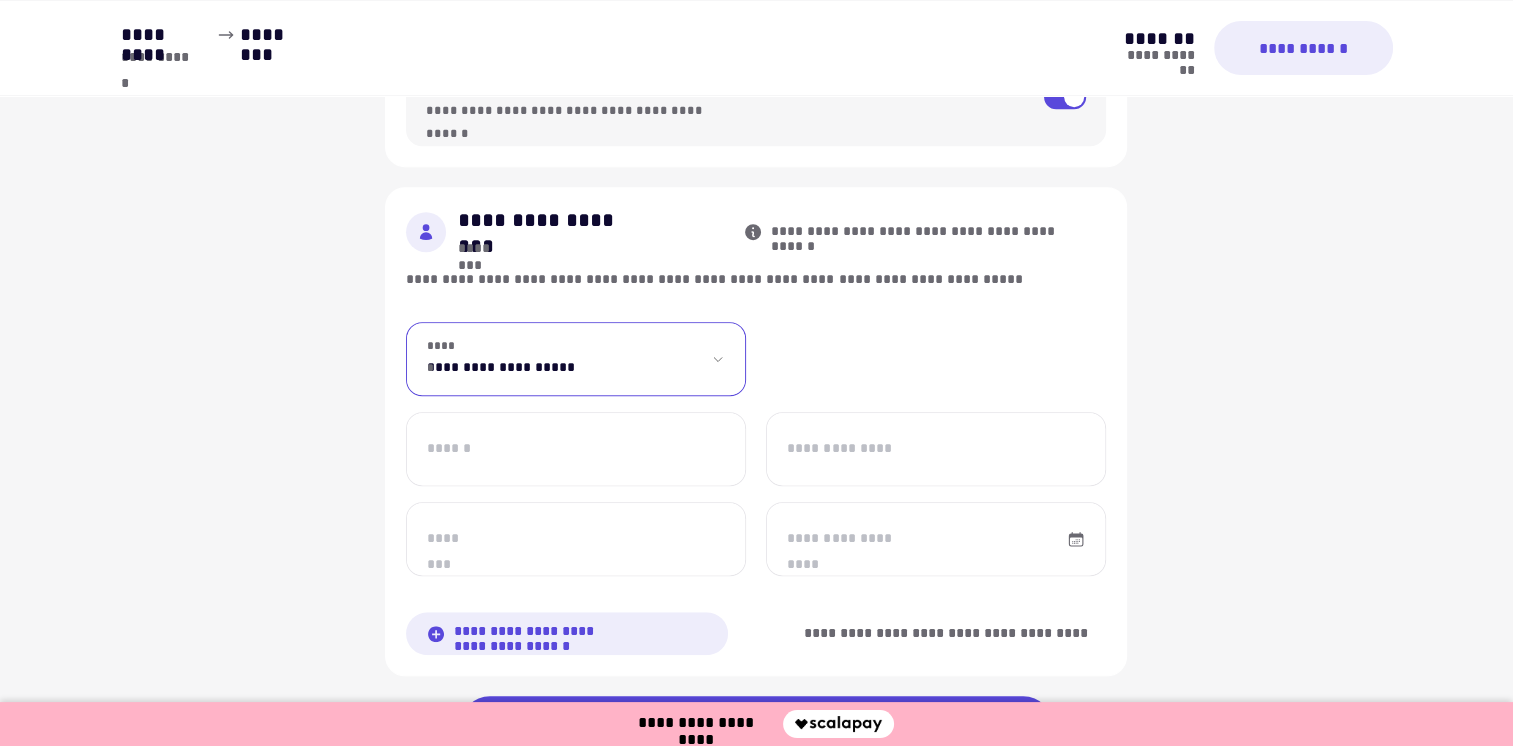 select on "****" 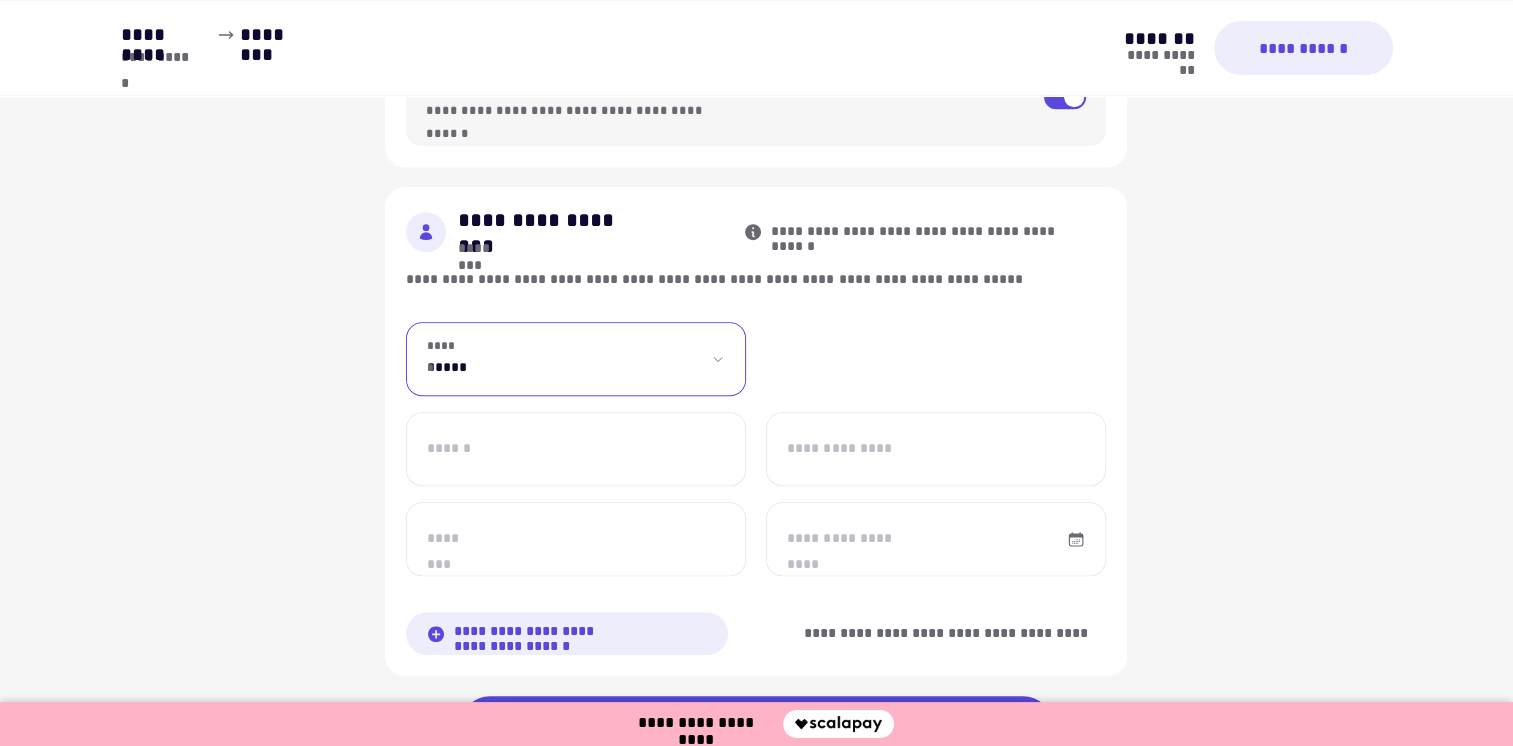 click on "[NUMBER] [STREET] [CITY] [STATE] [ZIP]" at bounding box center (576, 359) 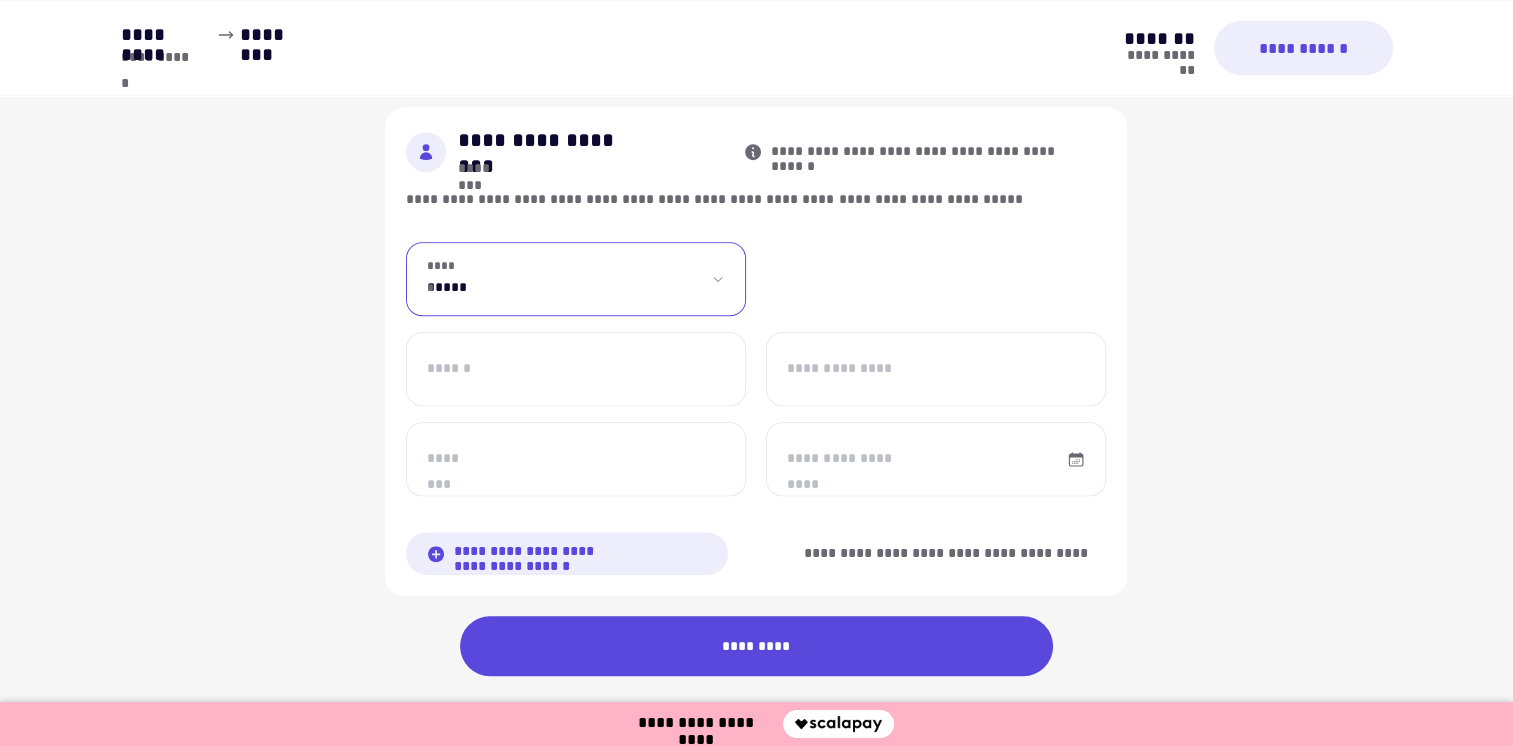 click on "******" at bounding box center (576, 369) 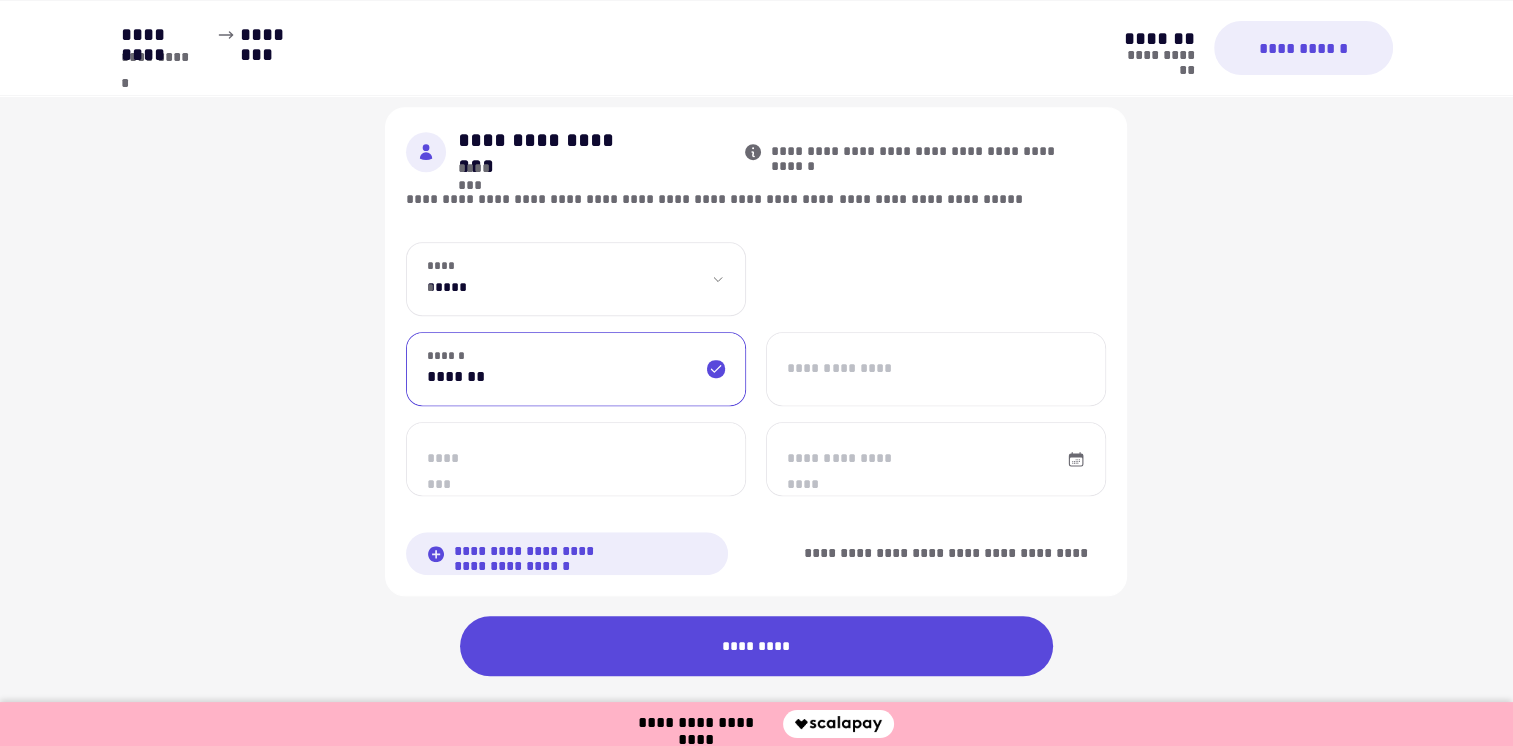 type on "*******" 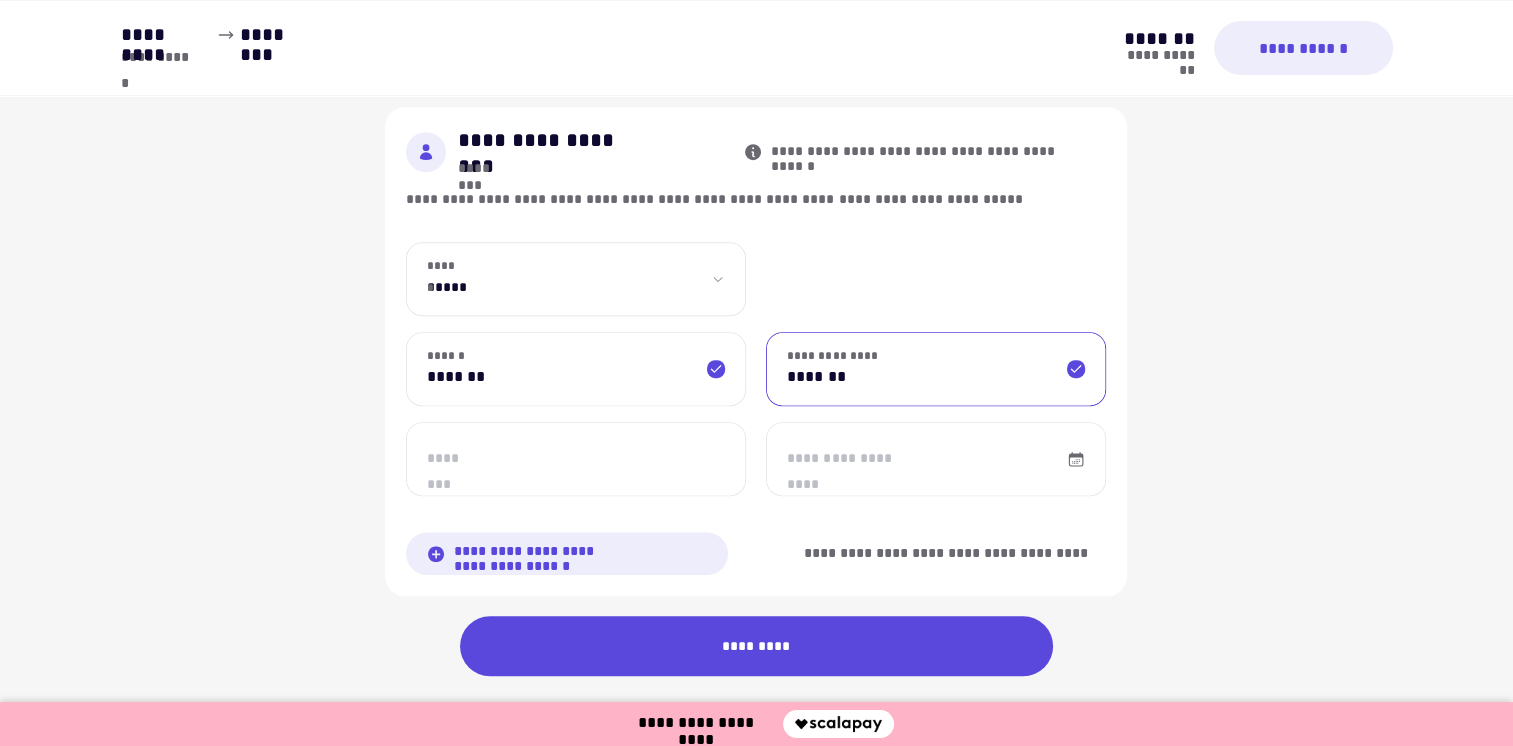 type on "*******" 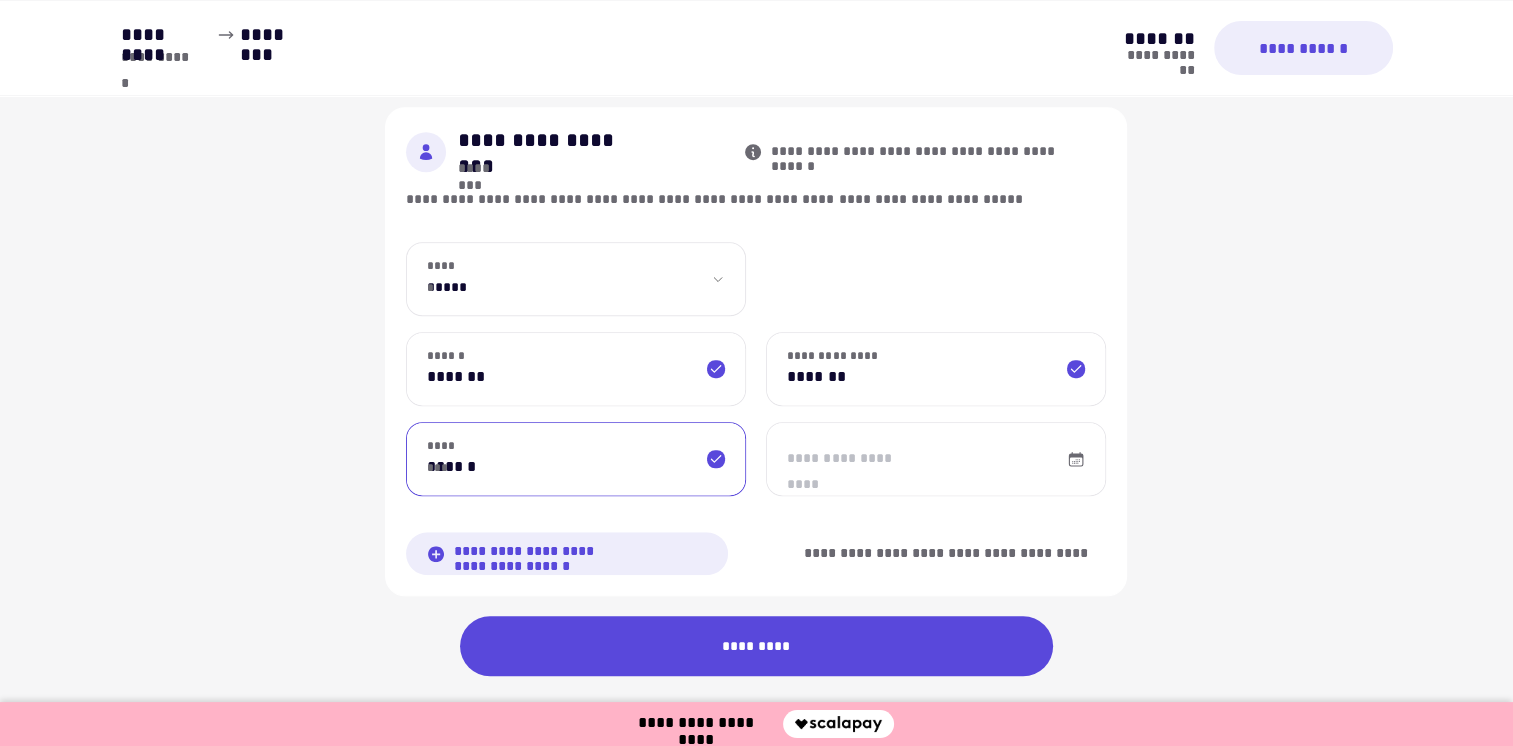 type on "******" 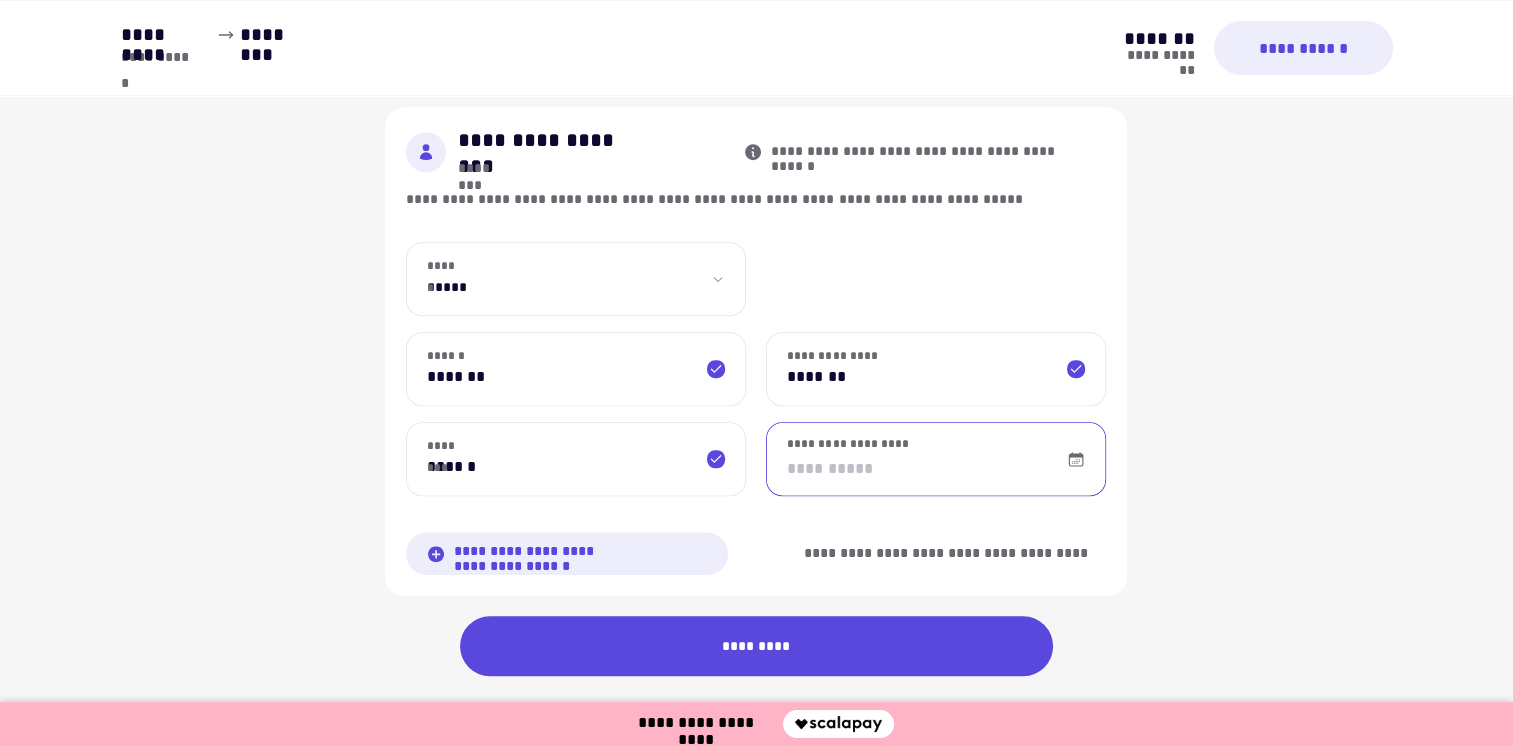 click on "[FIRST] [LAST]" at bounding box center [936, 459] 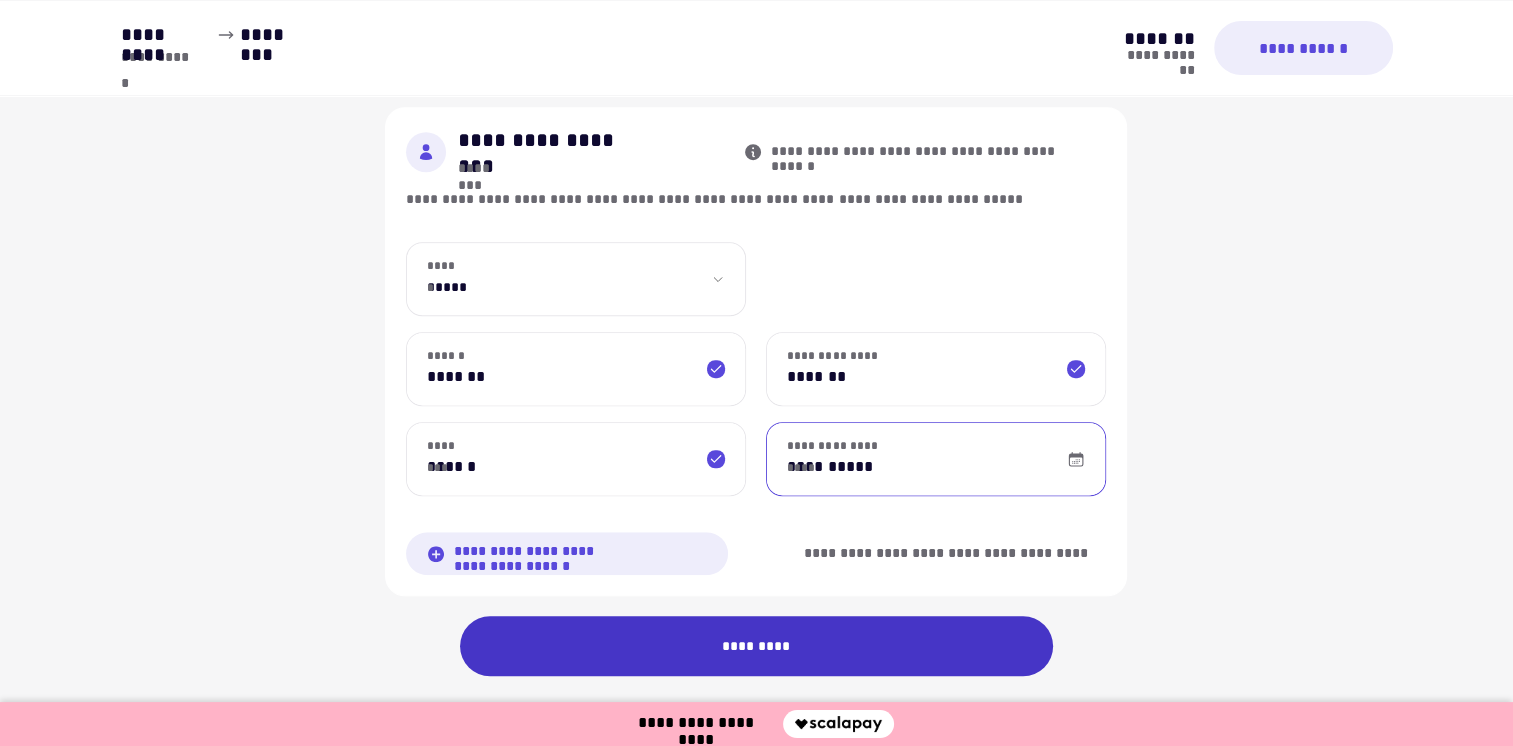 type on "**********" 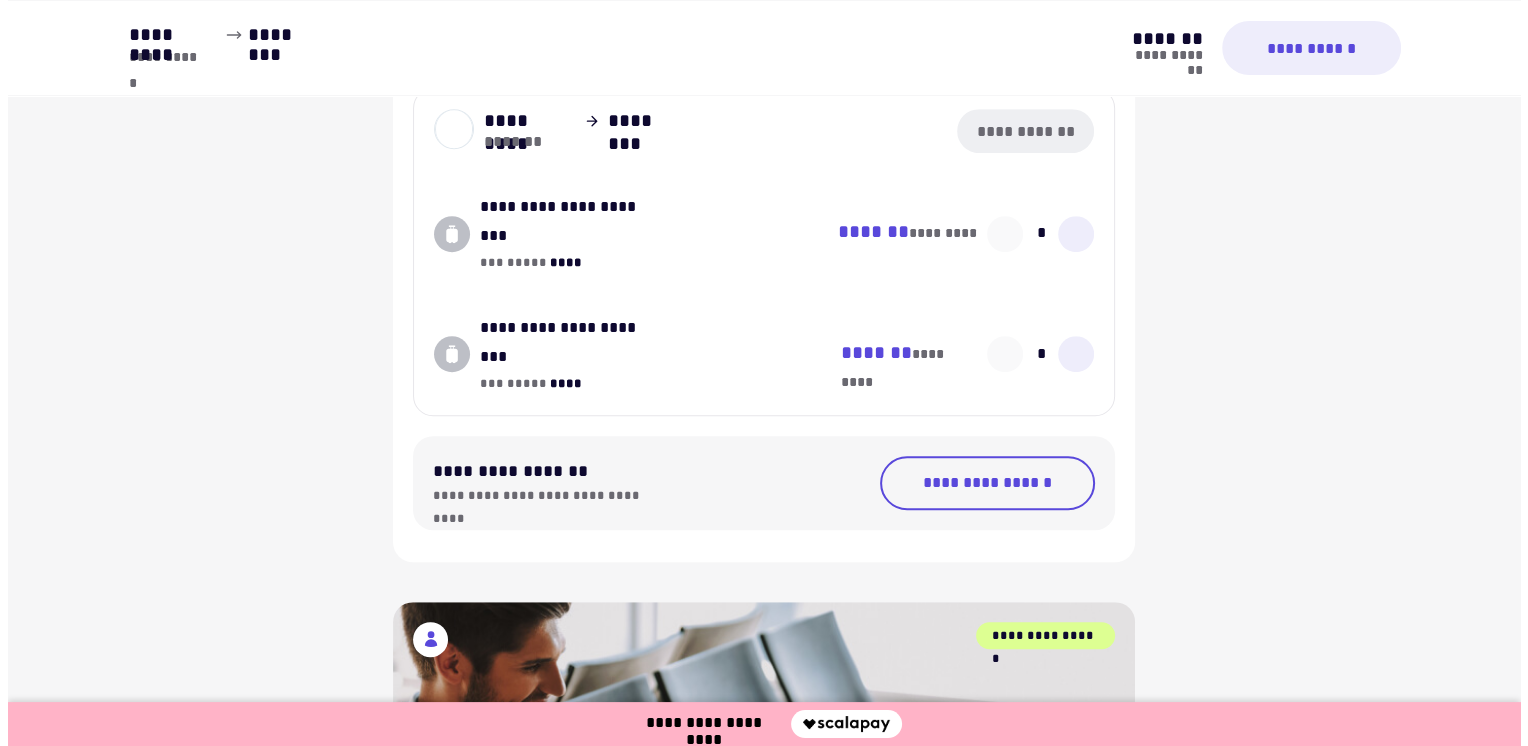 scroll, scrollTop: 0, scrollLeft: 0, axis: both 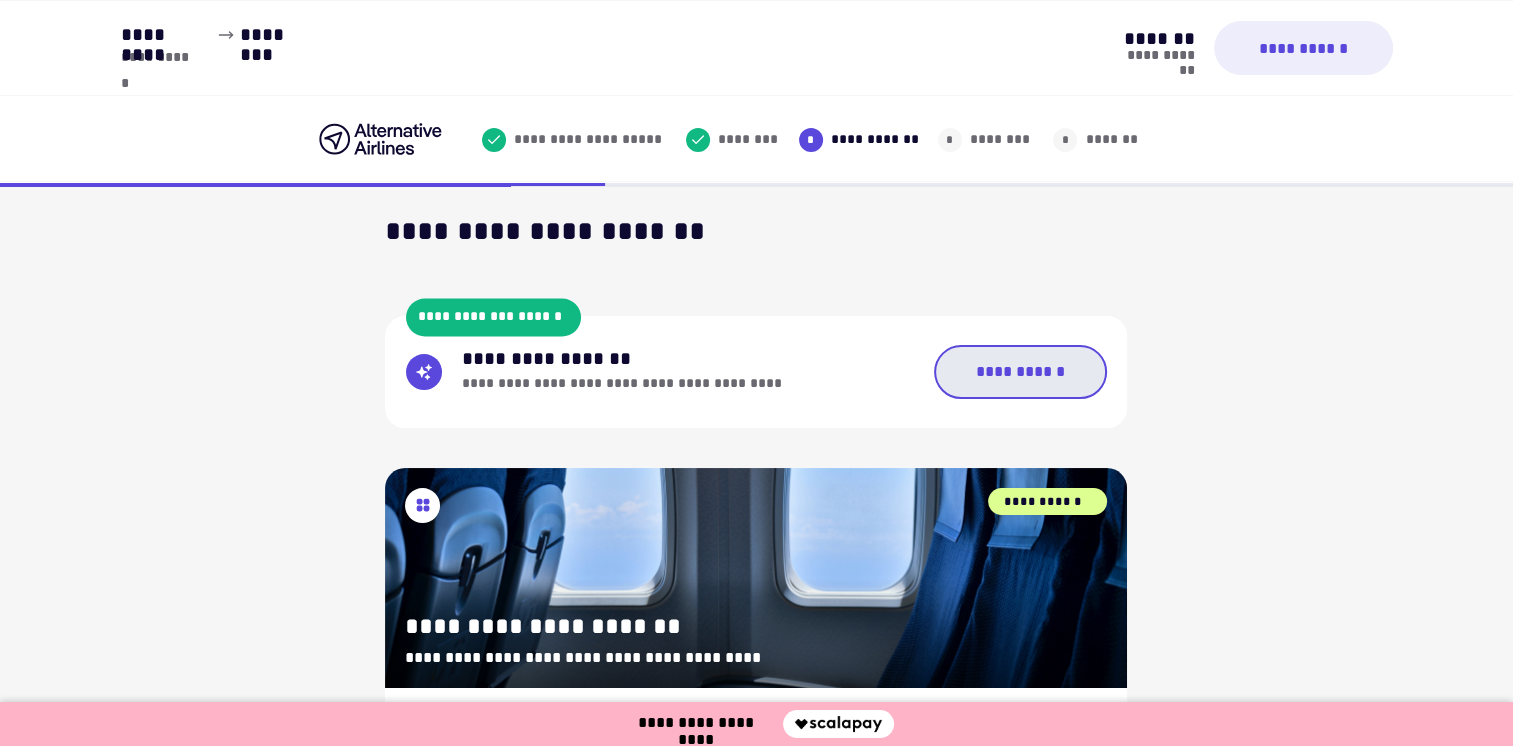 click on "**********" at bounding box center (1020, 372) 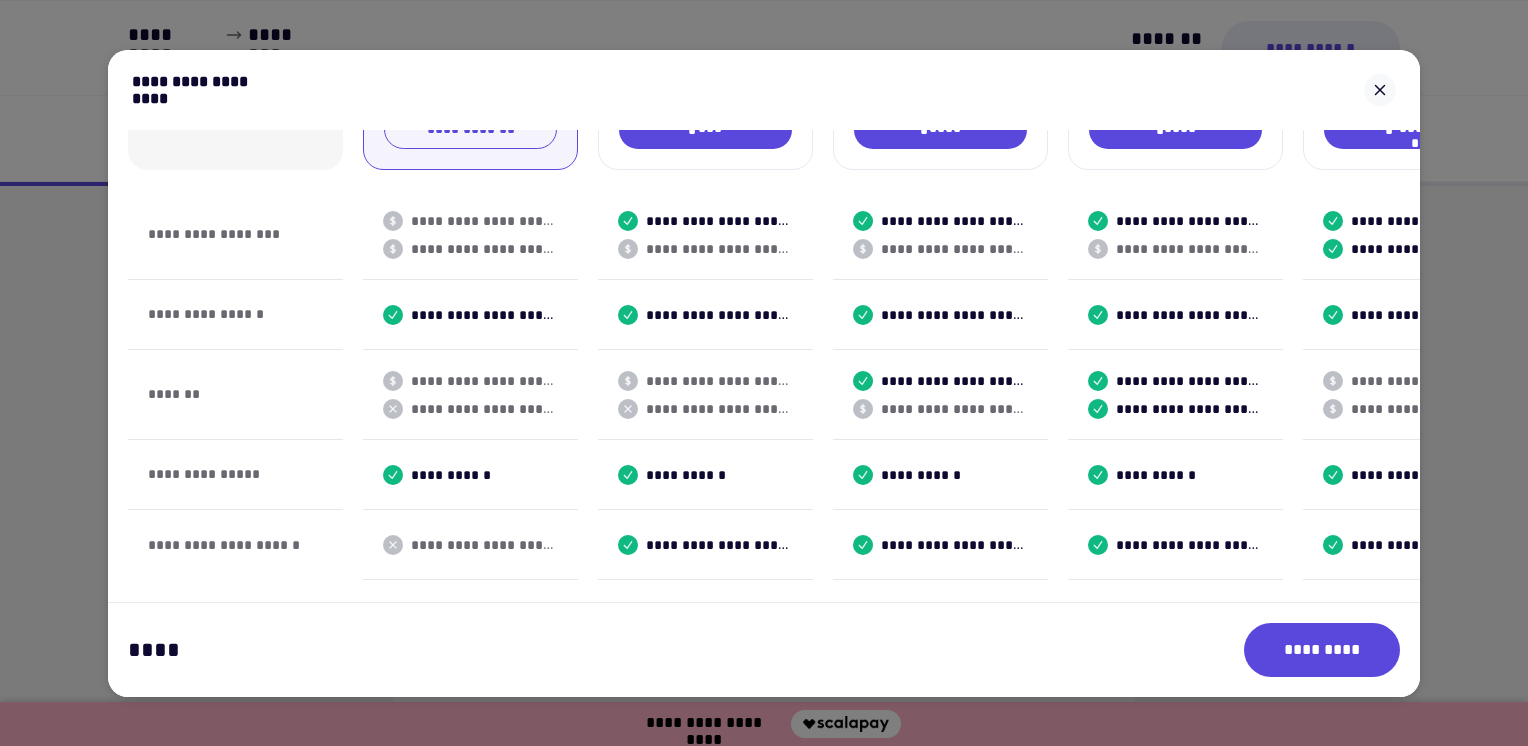scroll, scrollTop: 0, scrollLeft: 0, axis: both 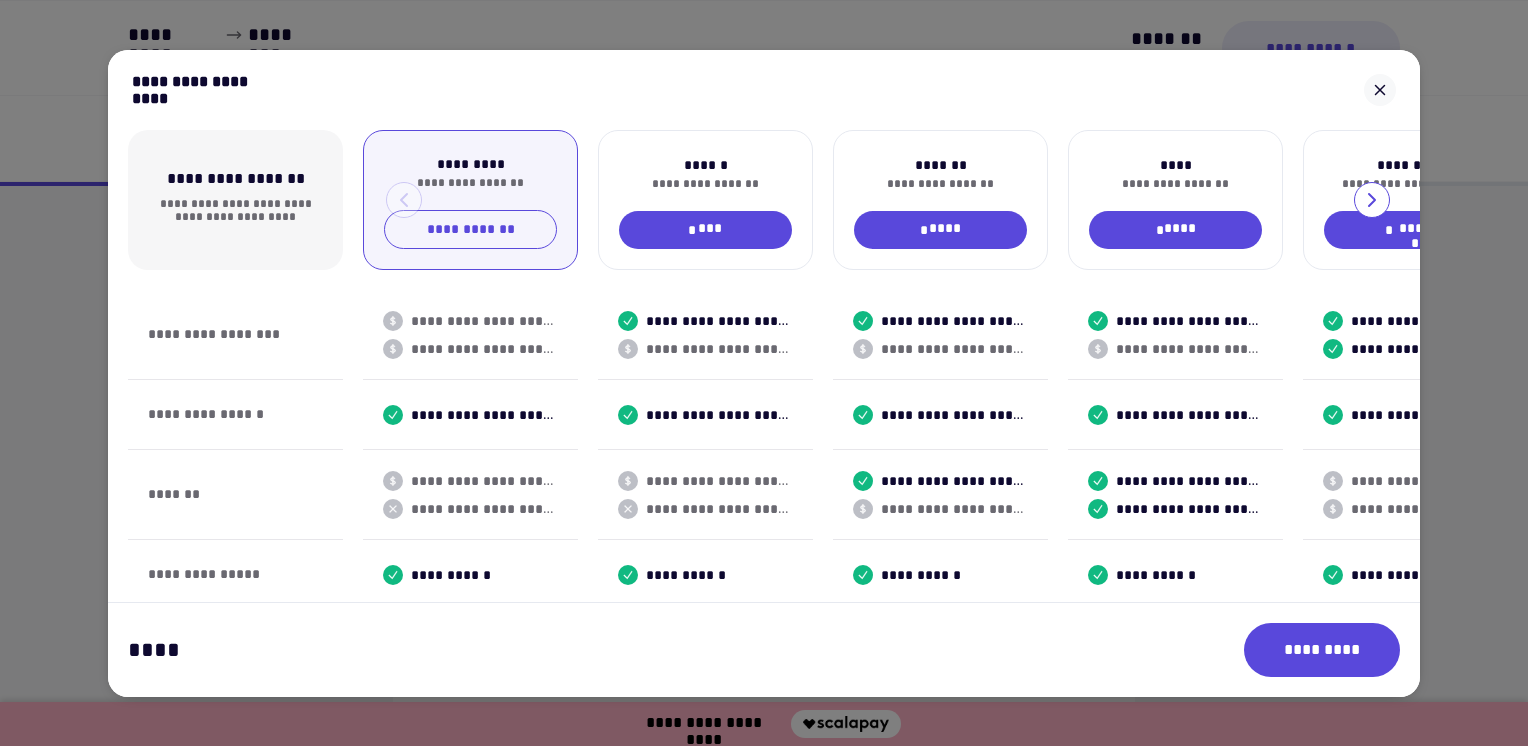 click at bounding box center [1372, 200] 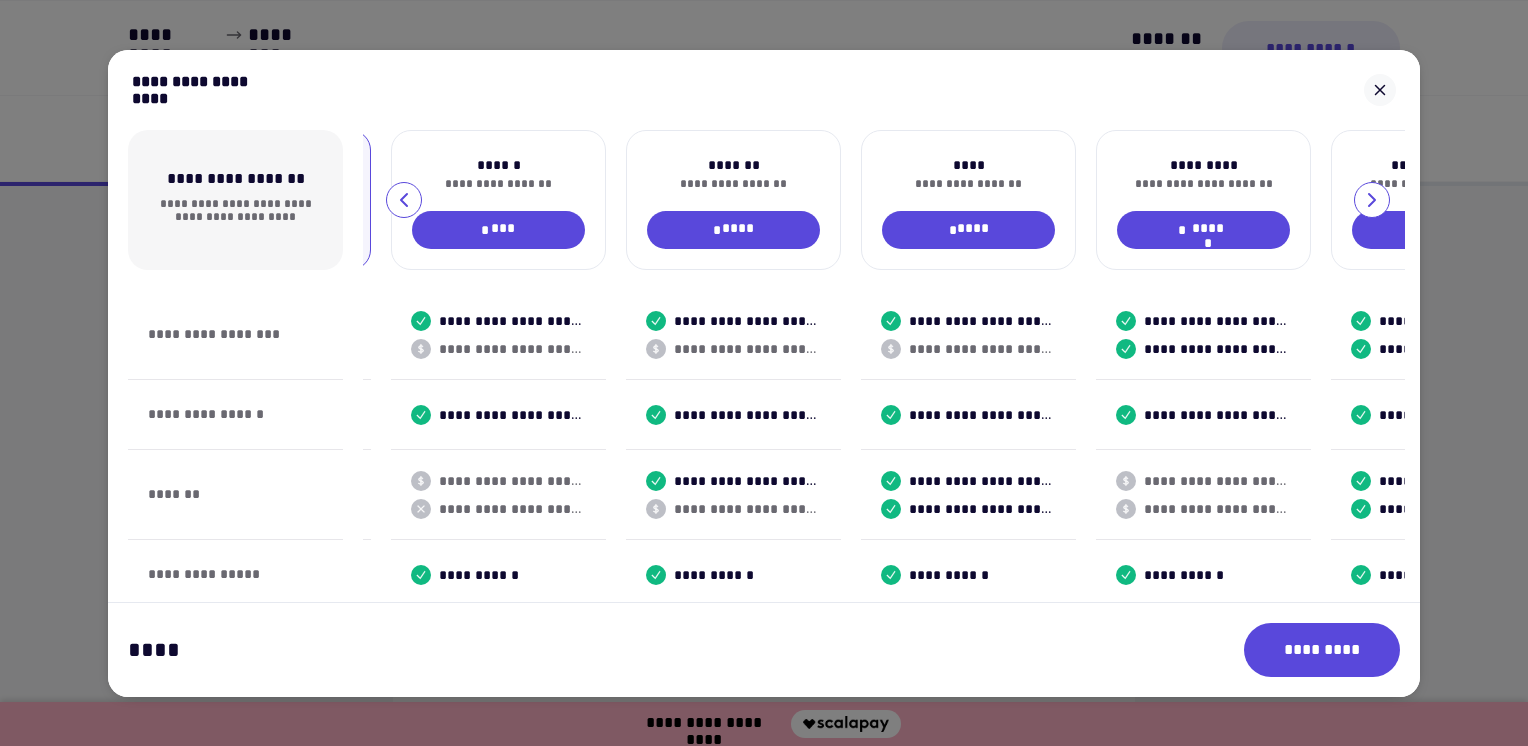 scroll, scrollTop: 0, scrollLeft: 235, axis: horizontal 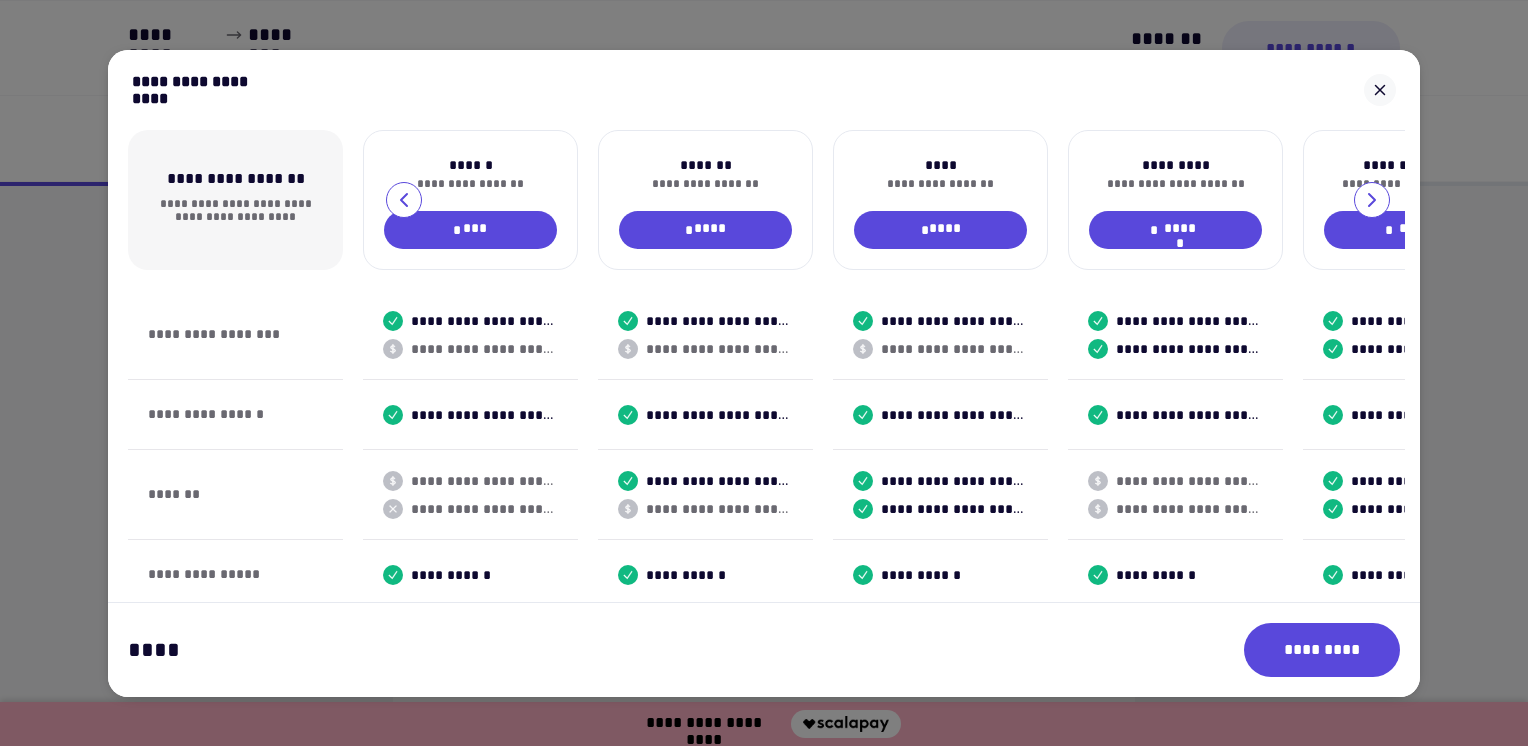 click at bounding box center (1372, 200) 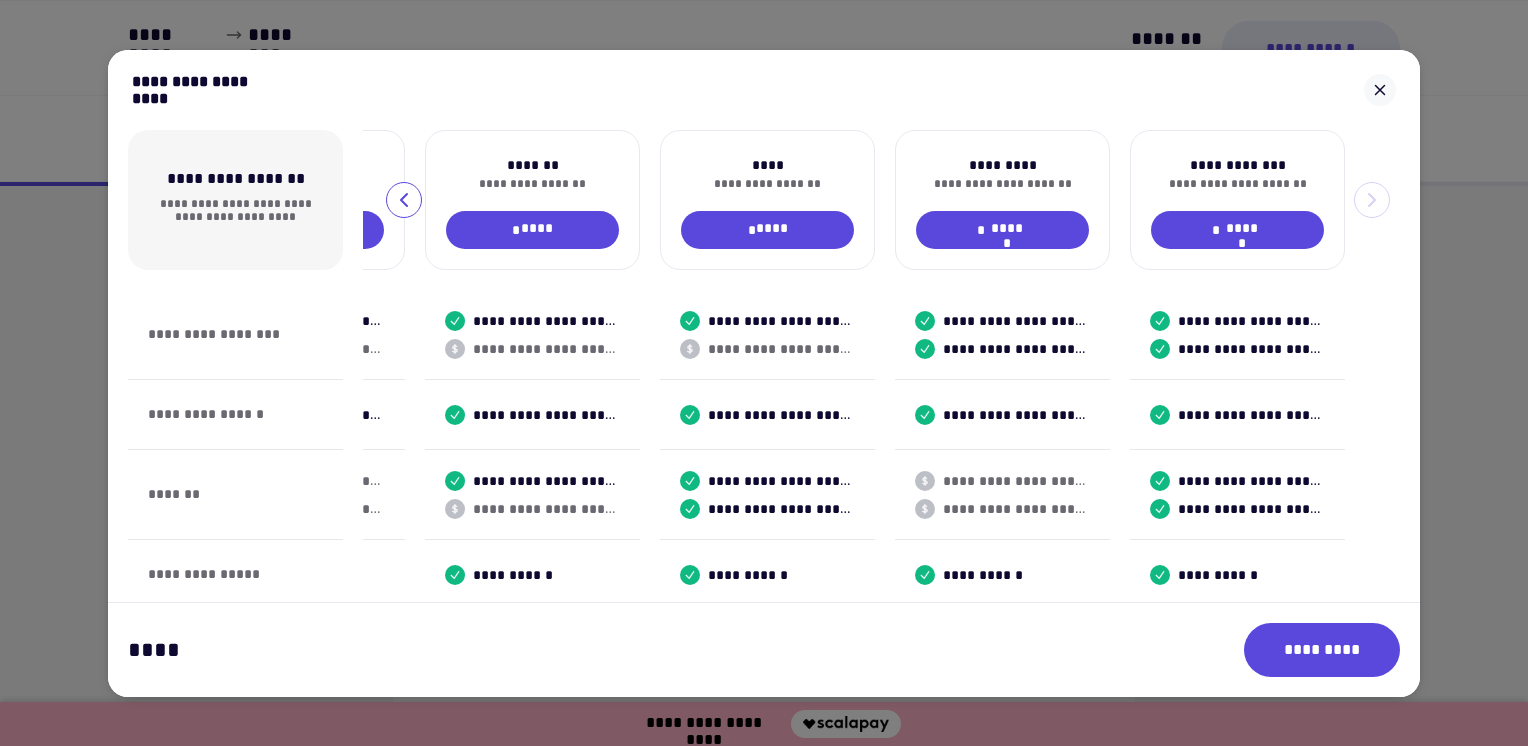 scroll, scrollTop: 0, scrollLeft: 428, axis: horizontal 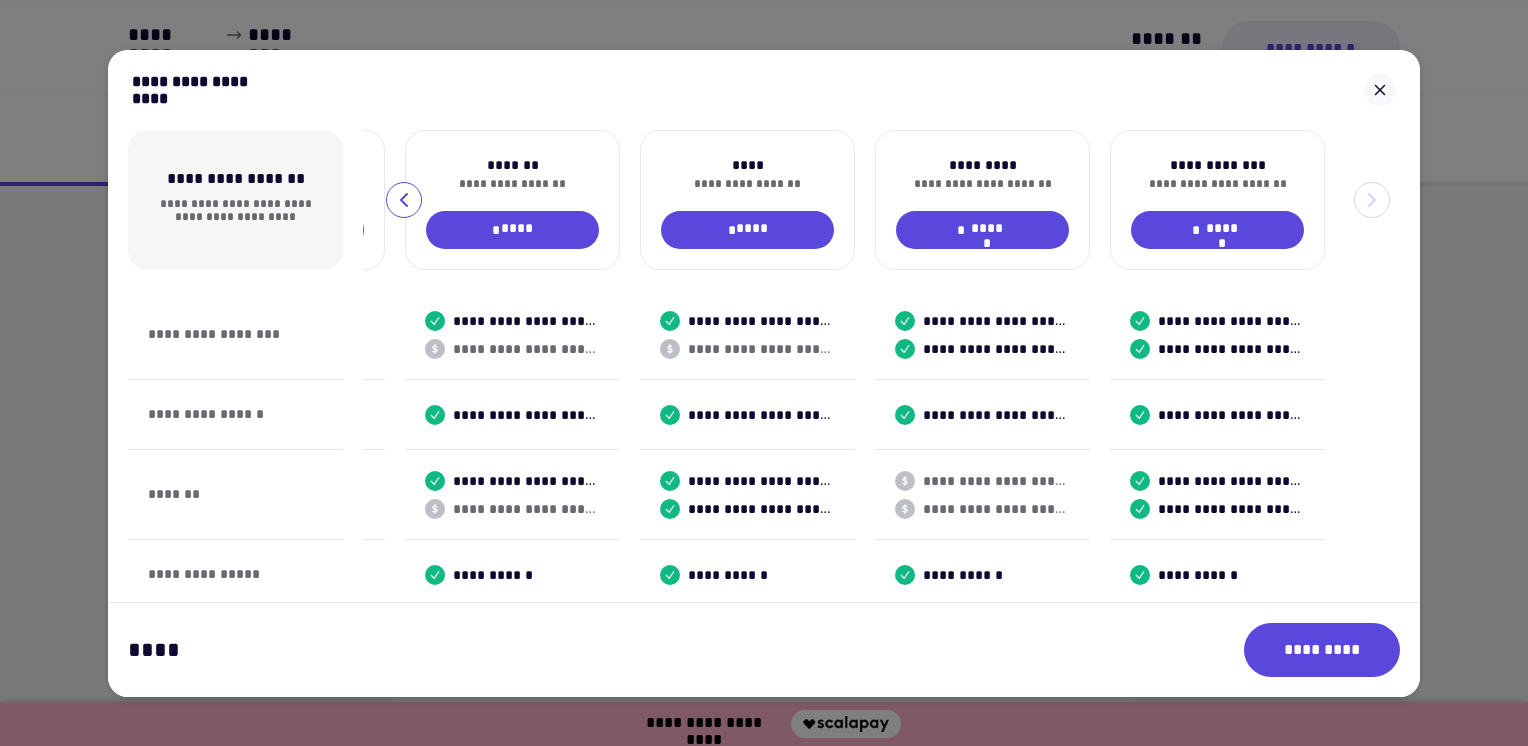 click at bounding box center [404, 200] 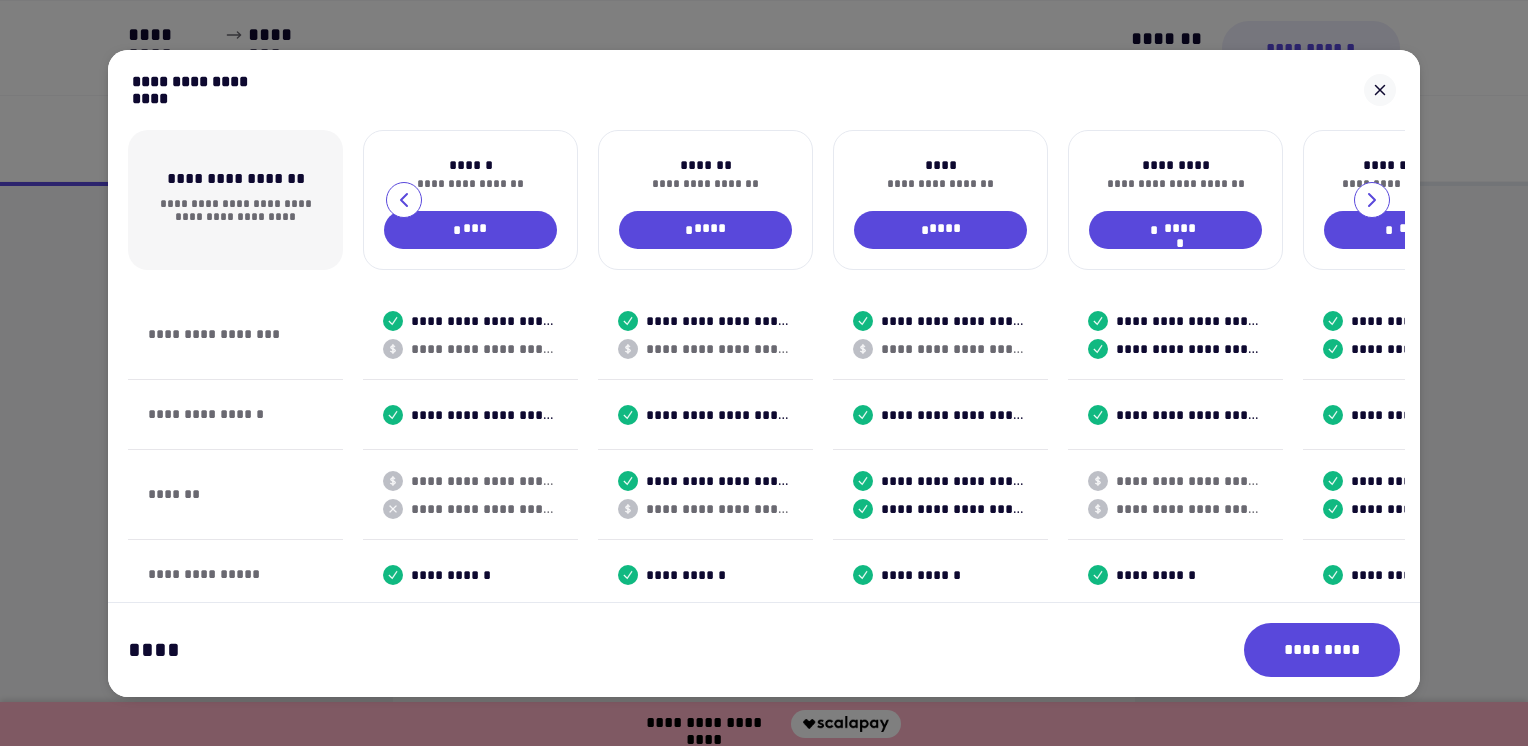 click at bounding box center [404, 200] 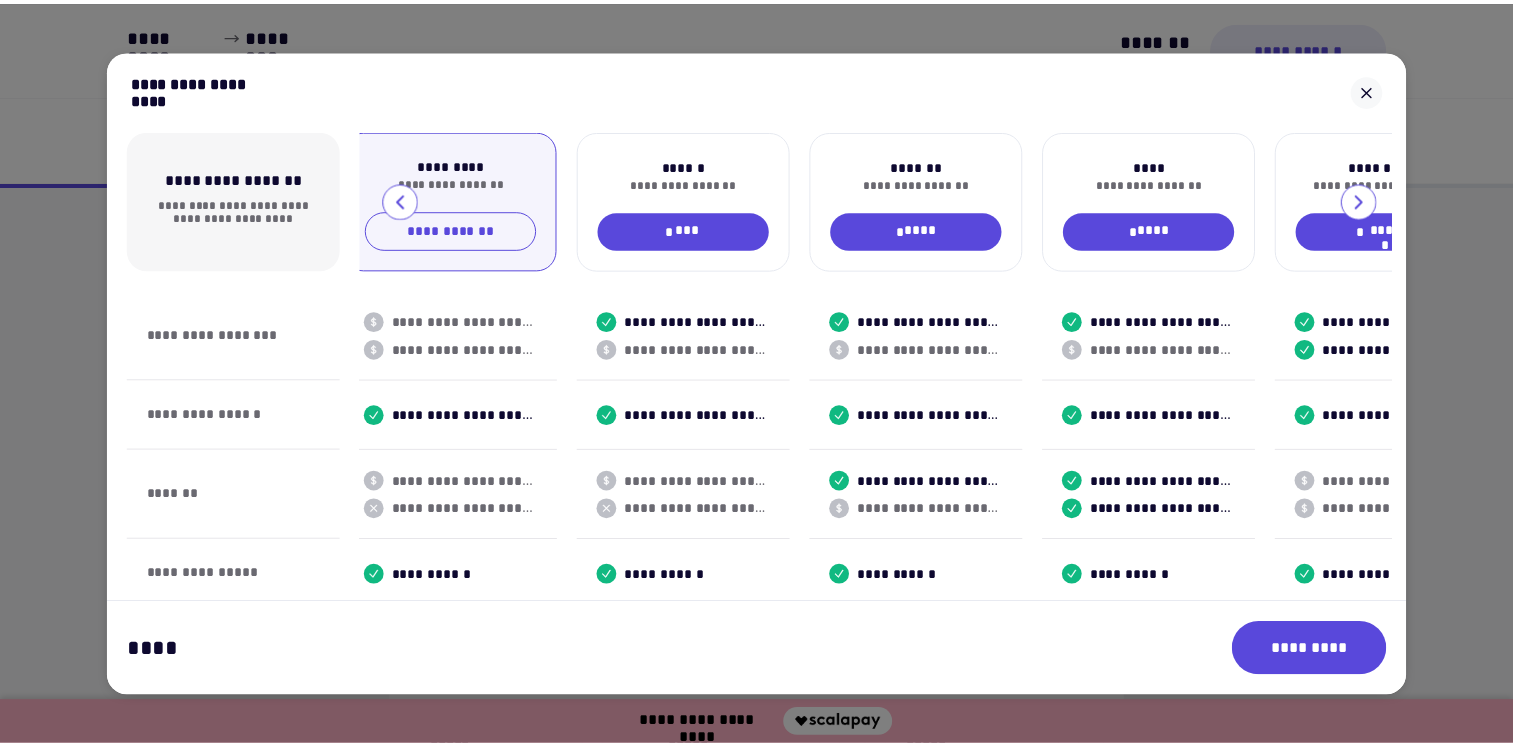 scroll, scrollTop: 0, scrollLeft: 0, axis: both 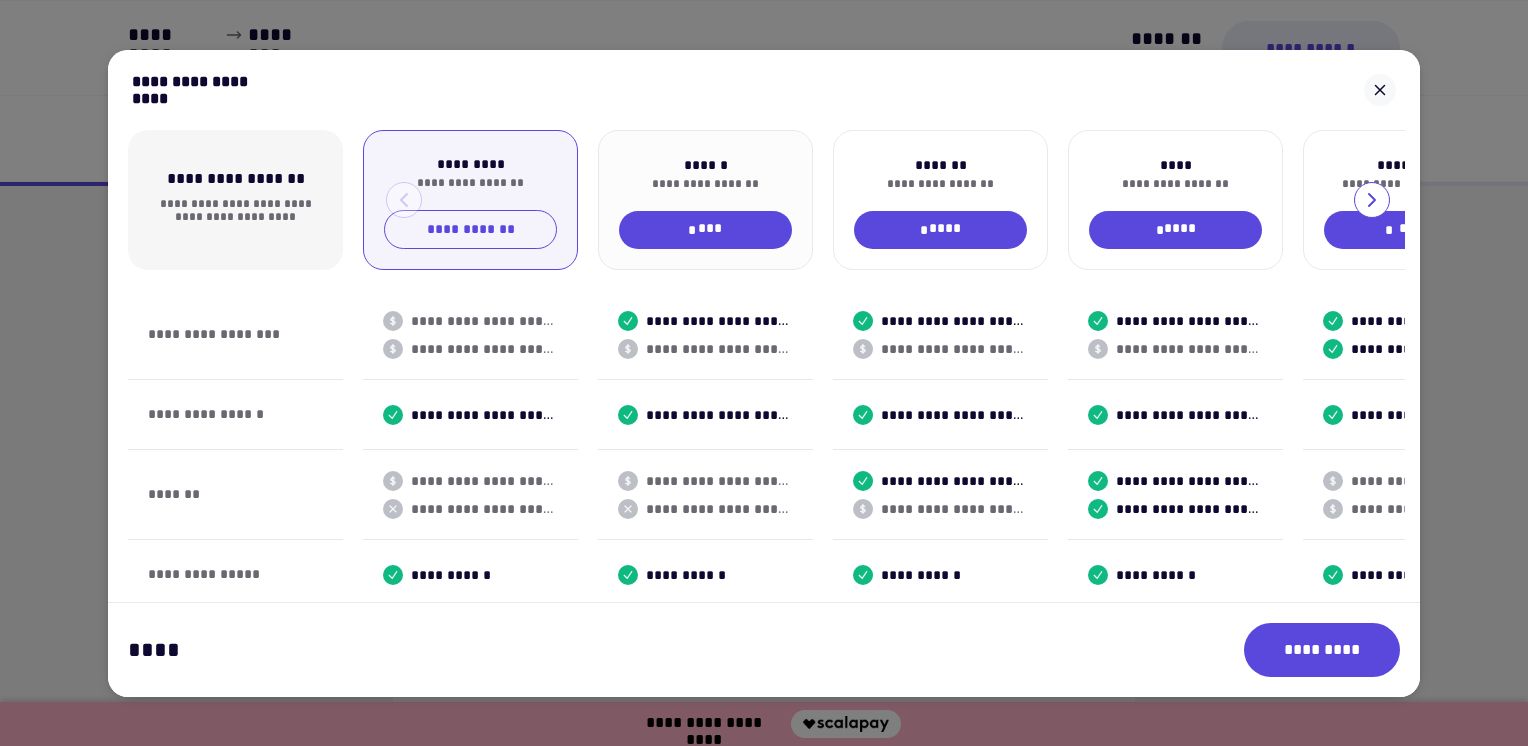 click on "[SSN]" at bounding box center (470, 229) 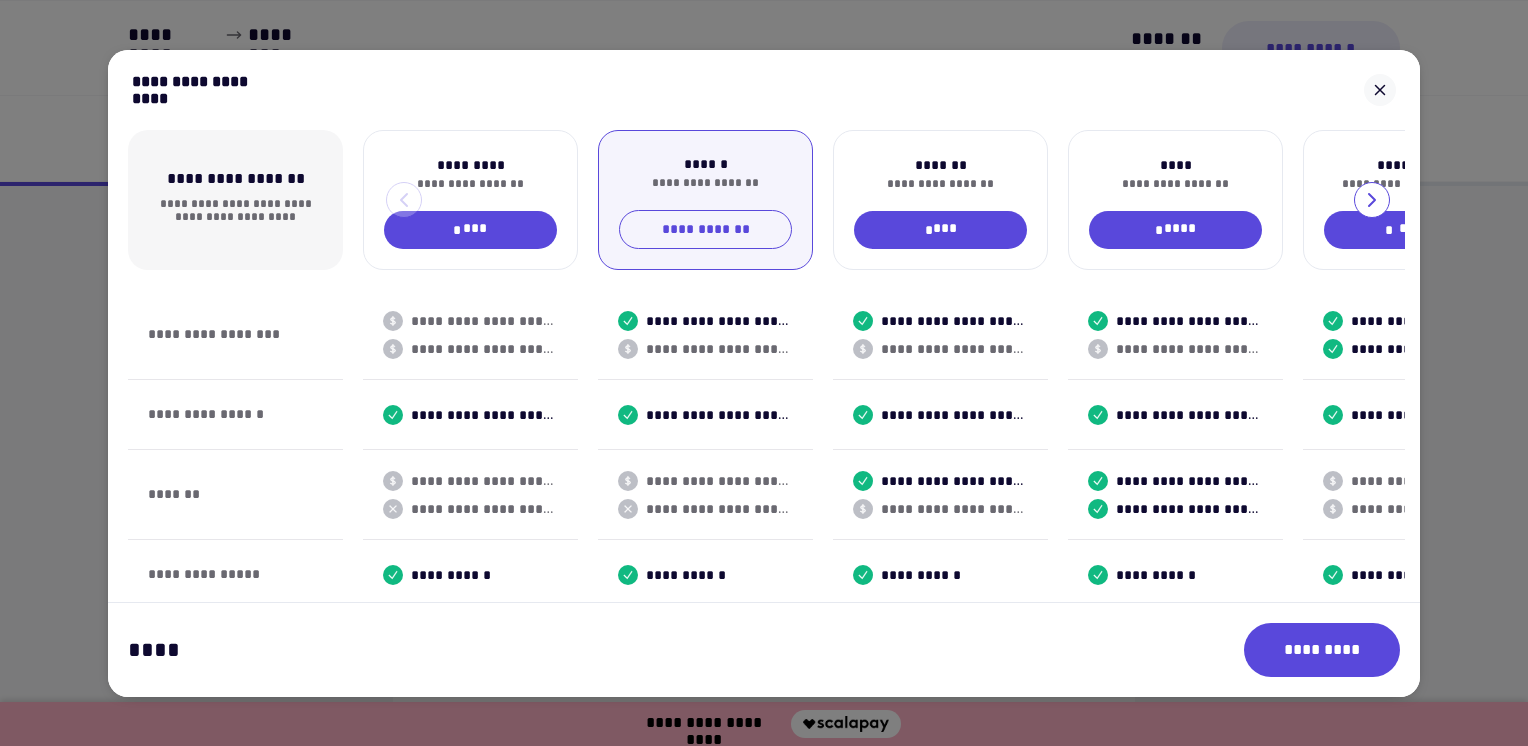 click on "*********" at bounding box center (1322, 650) 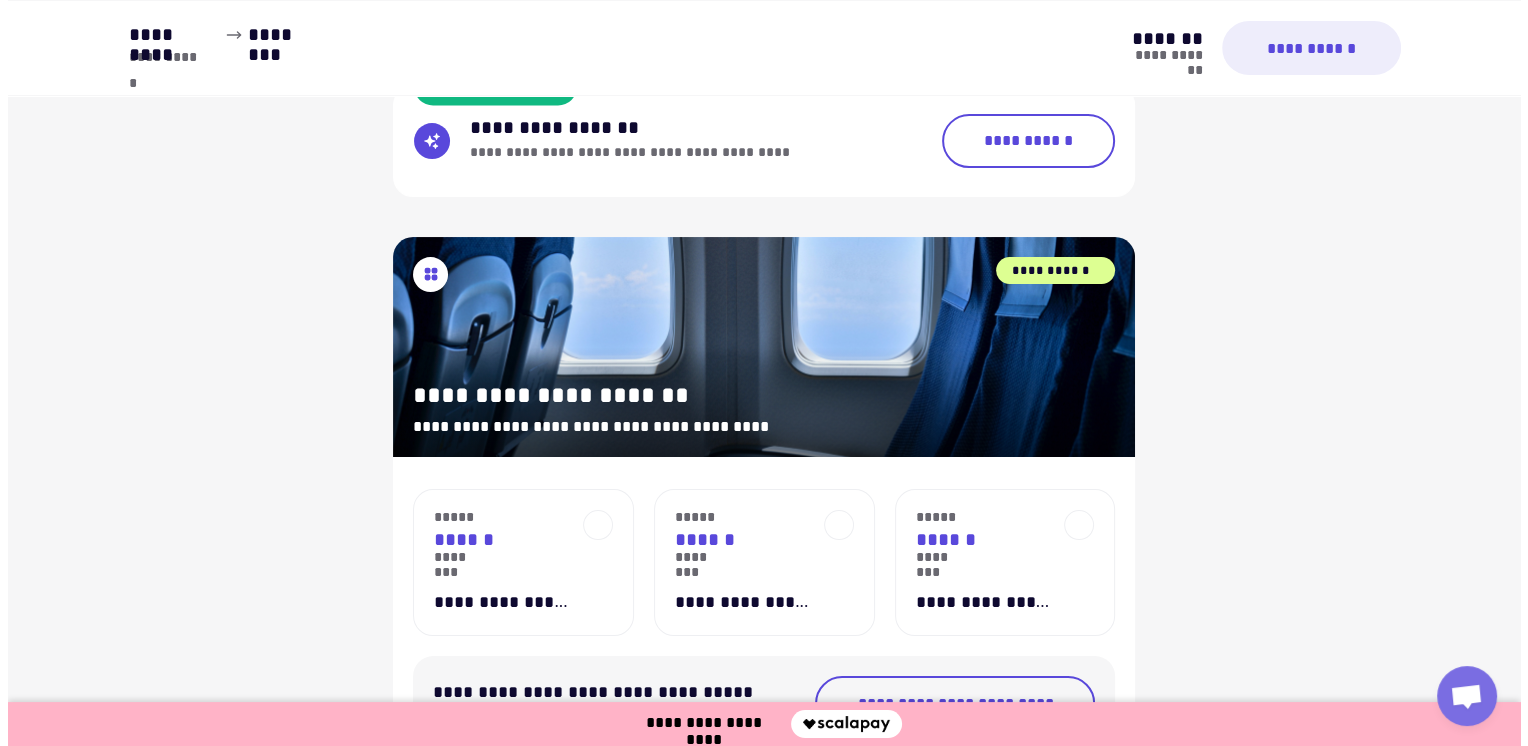 scroll, scrollTop: 100, scrollLeft: 0, axis: vertical 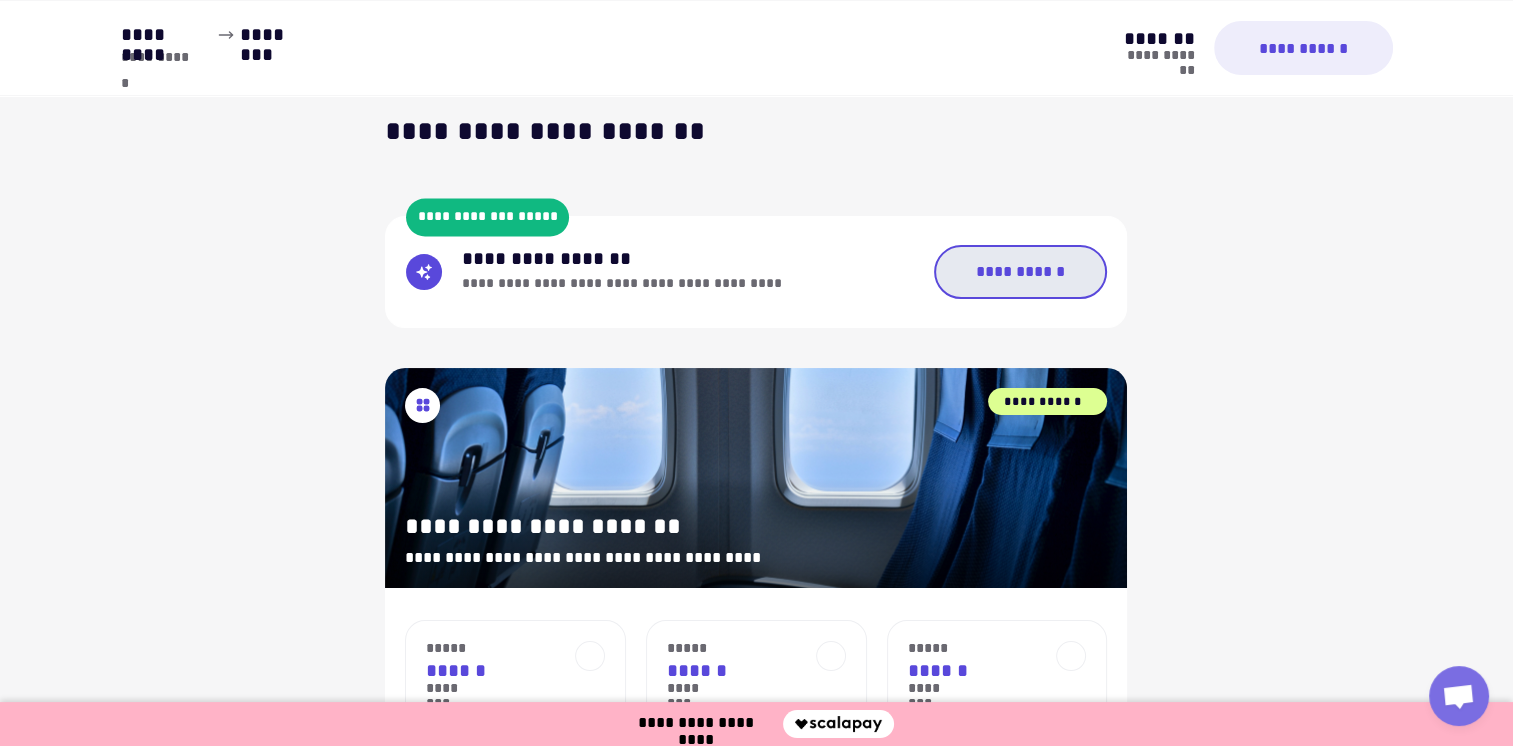 click on "**********" at bounding box center [1020, 272] 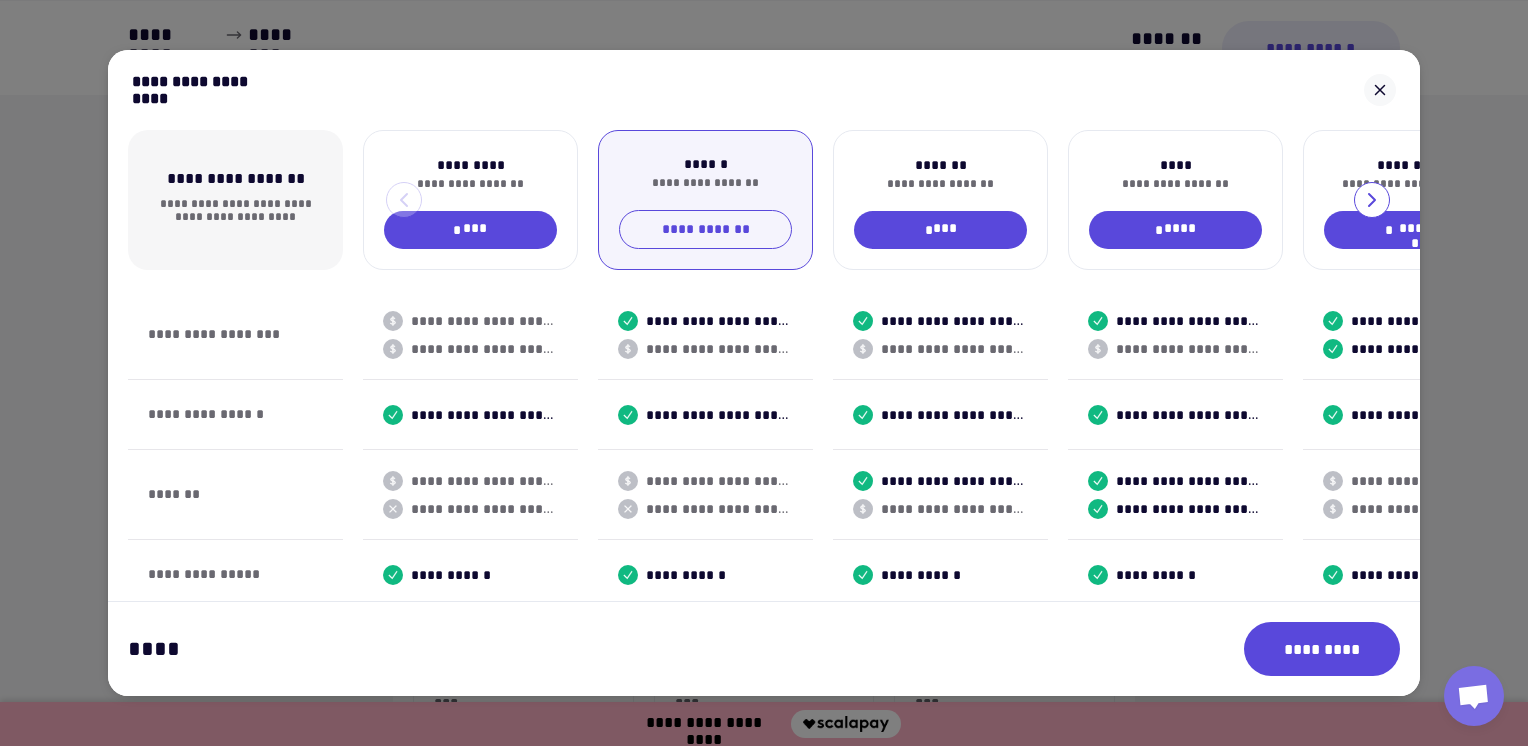 click on "*********" at bounding box center (1322, 649) 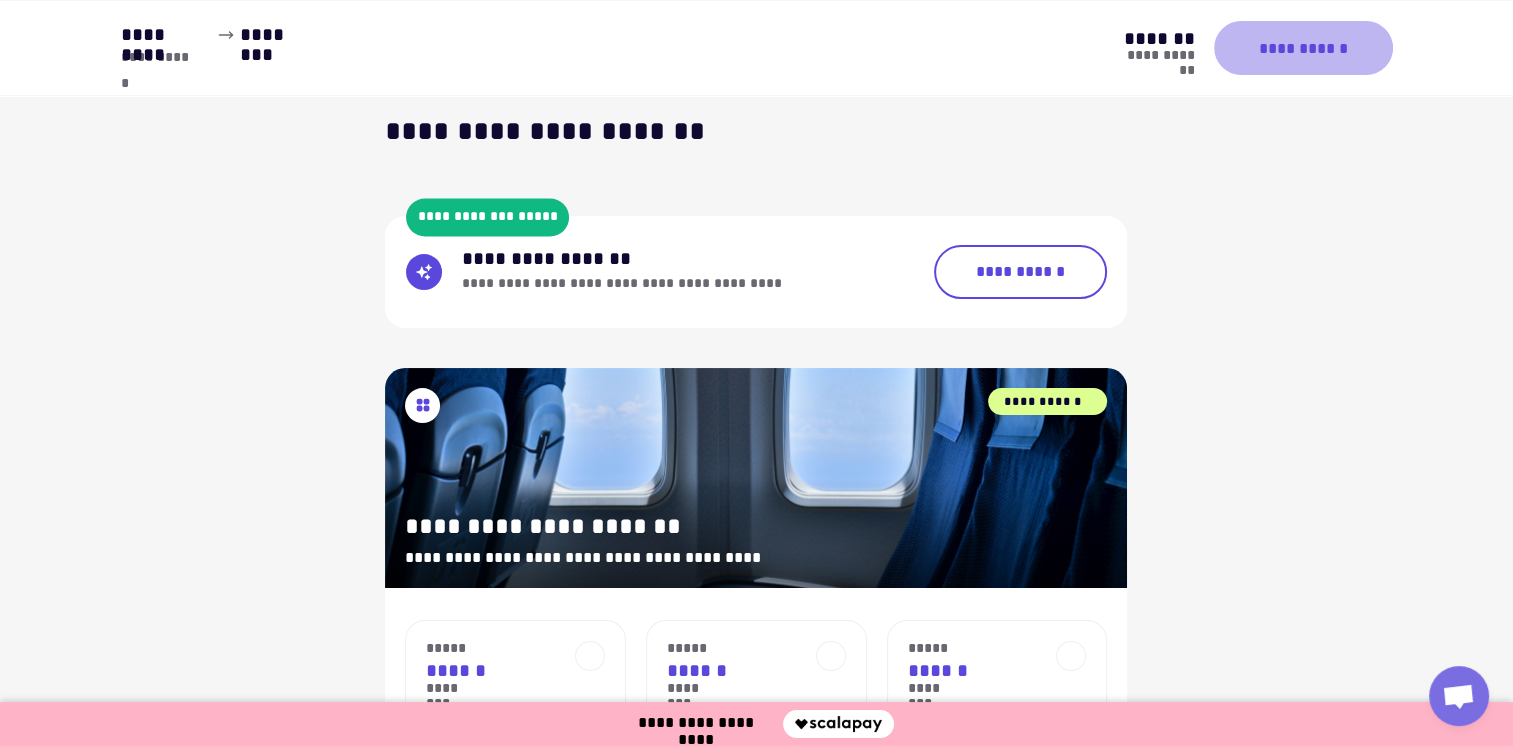click on "**********" at bounding box center [1303, 48] 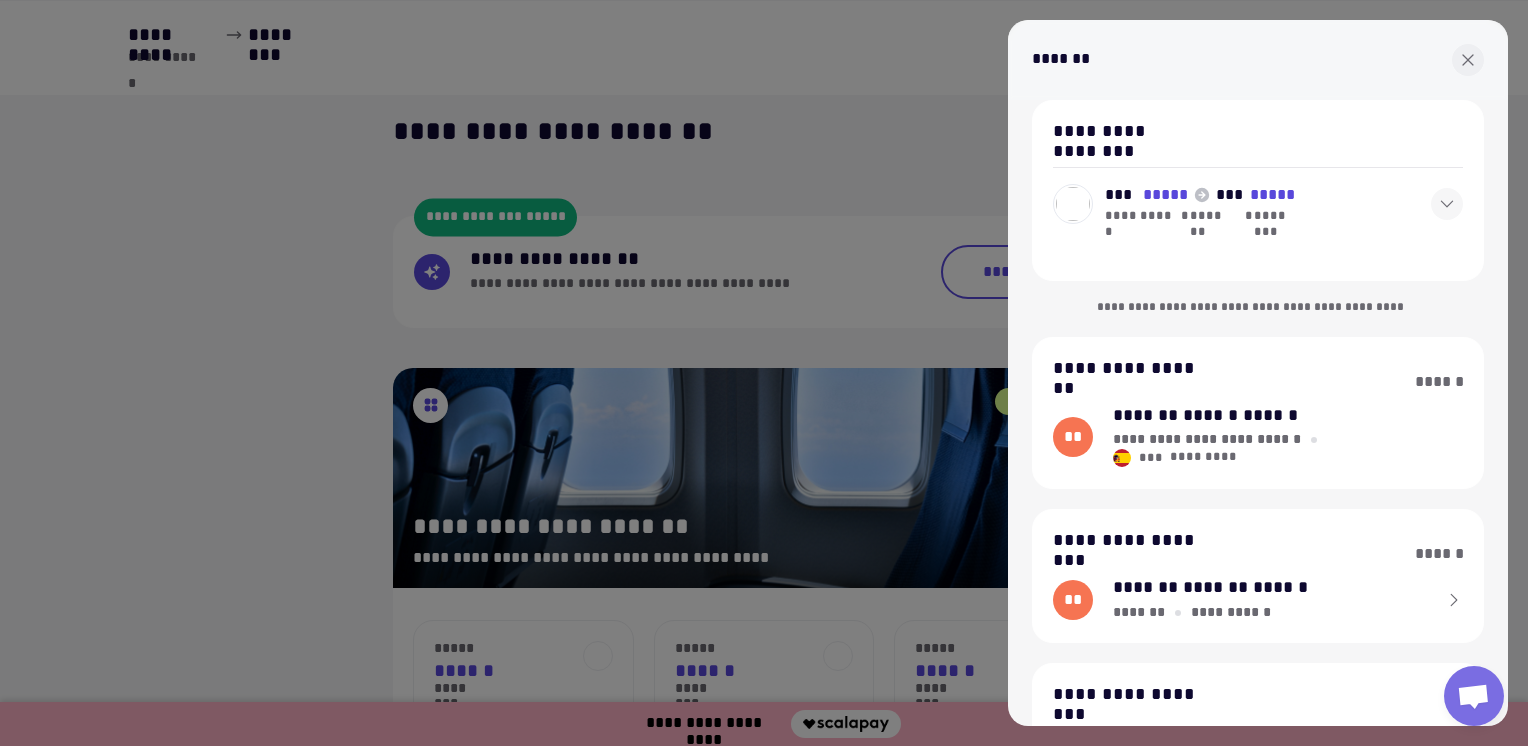 click at bounding box center (1447, 204) 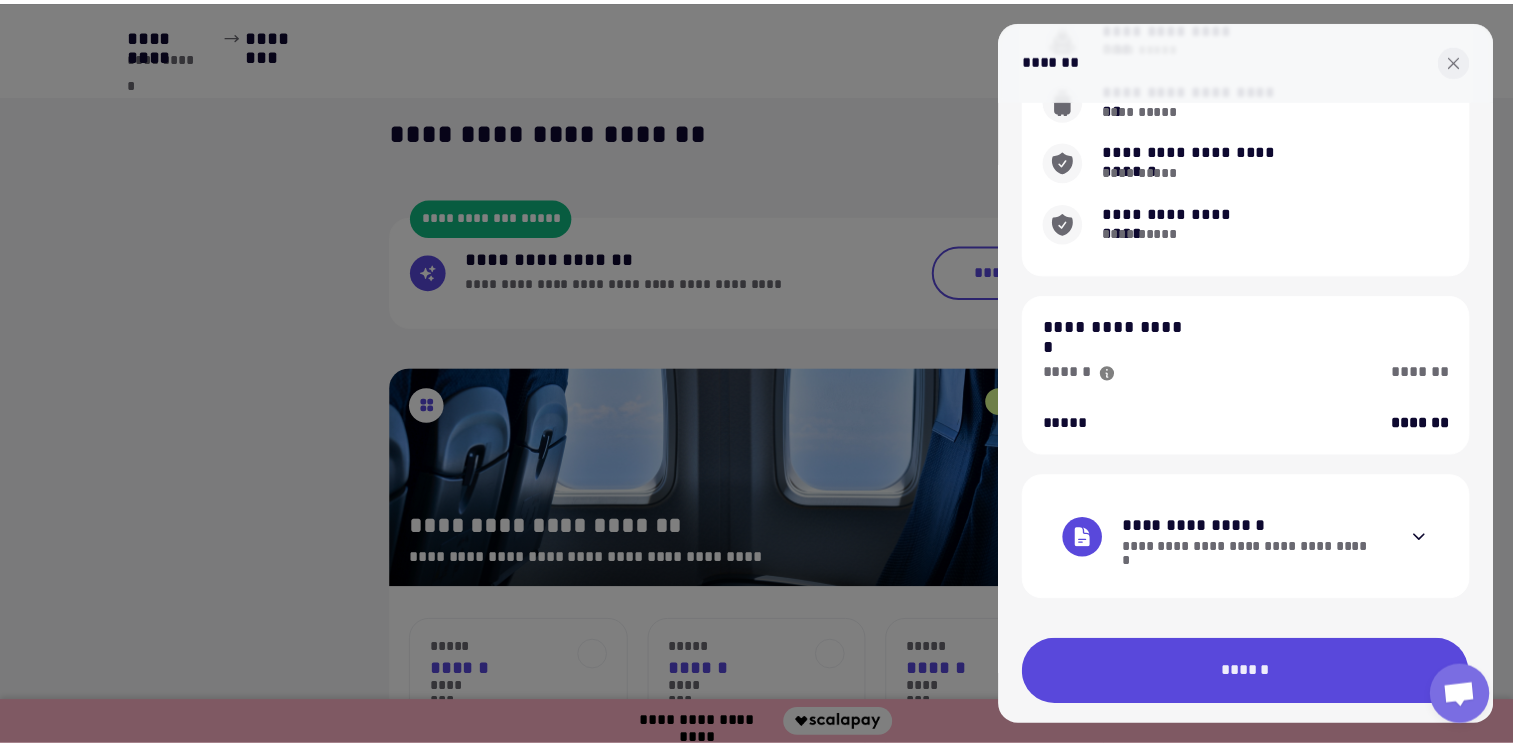 scroll, scrollTop: 1152, scrollLeft: 0, axis: vertical 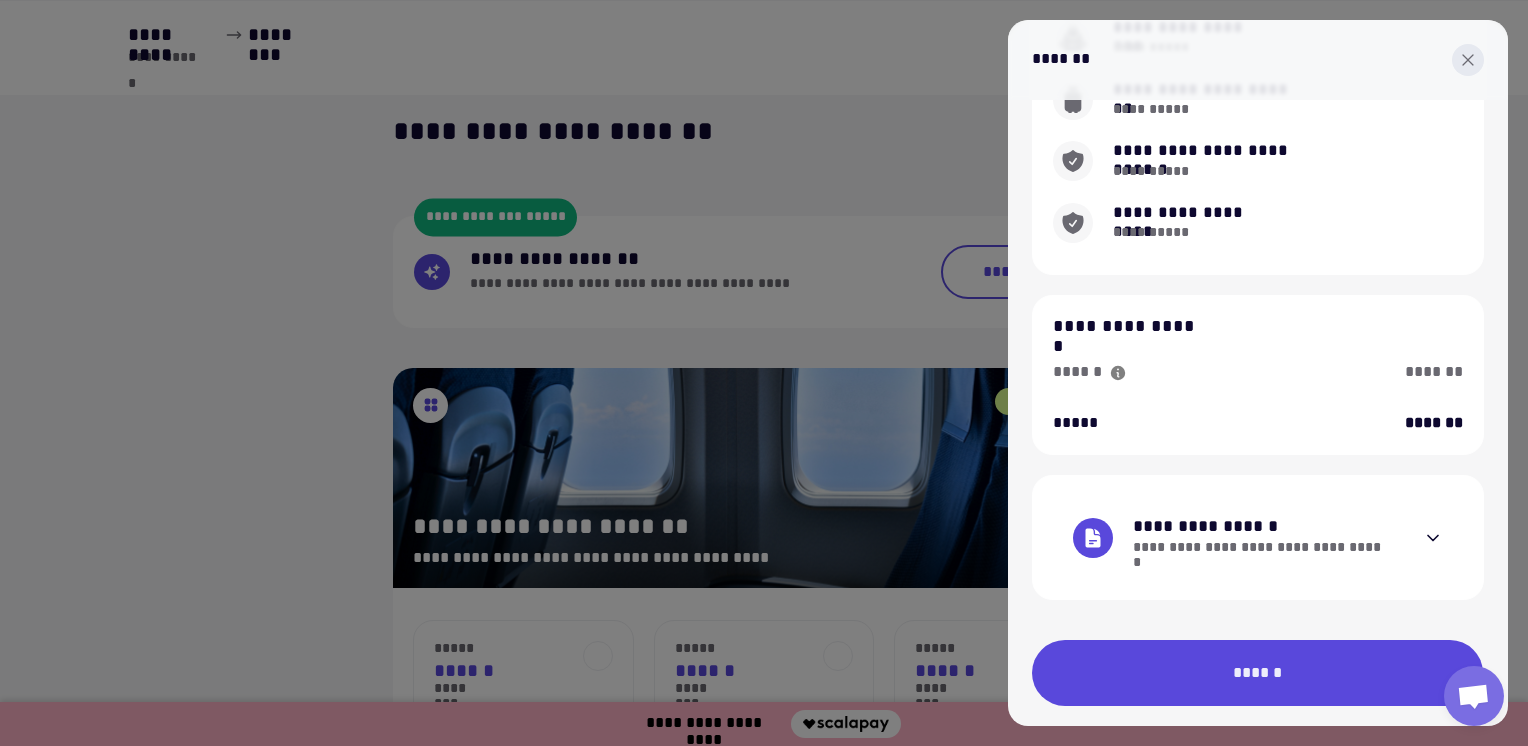 click at bounding box center (1468, 60) 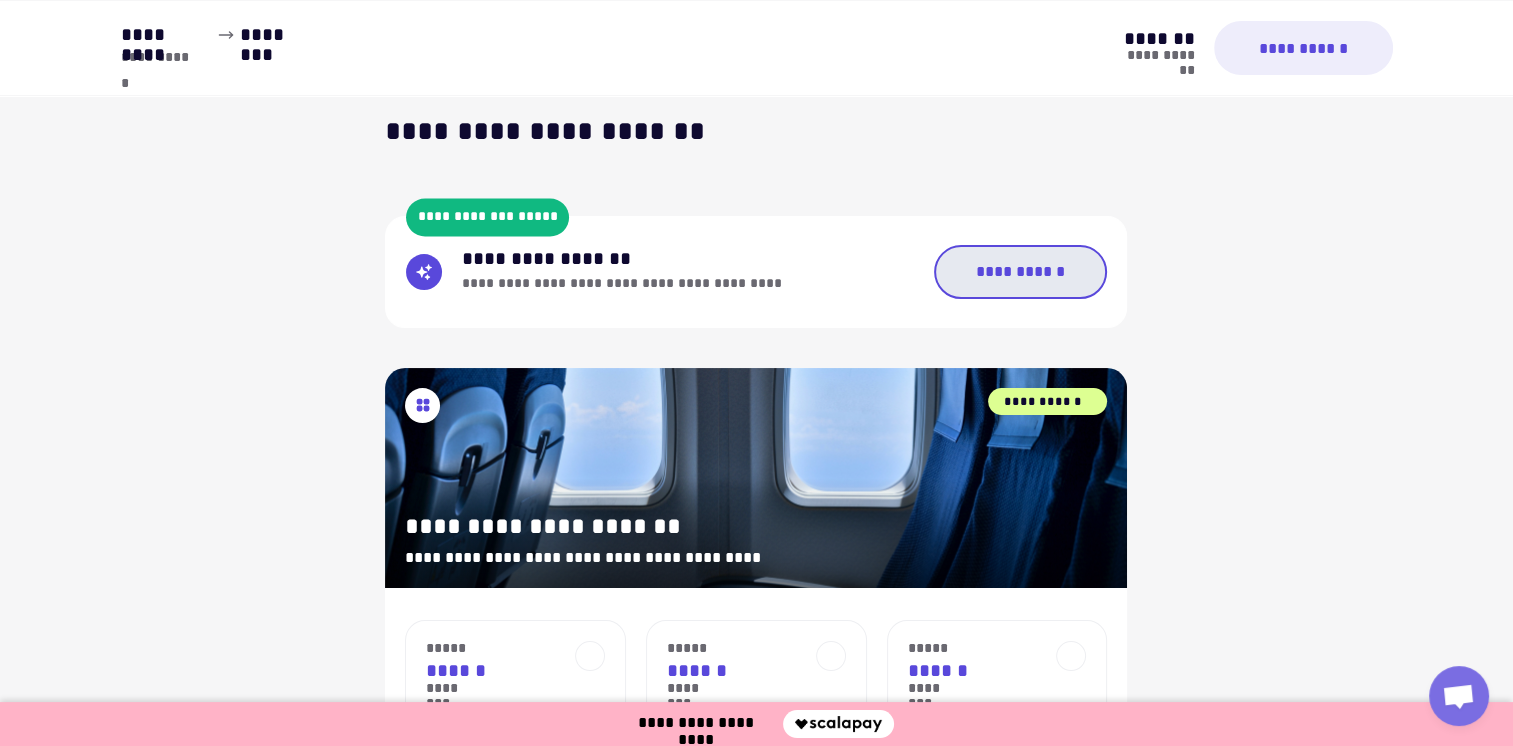 click on "**********" at bounding box center [1020, 272] 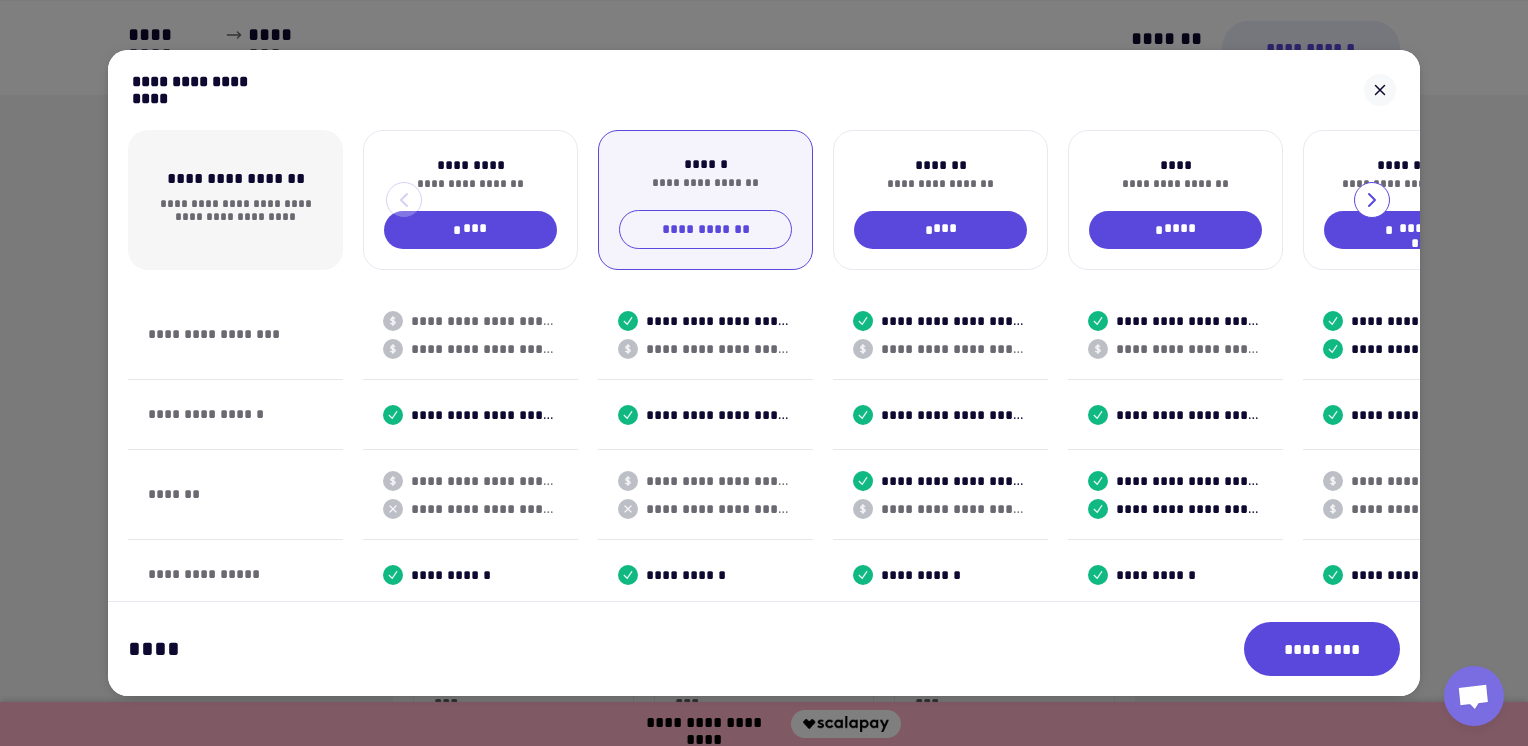 click on "*********" at bounding box center [1322, 649] 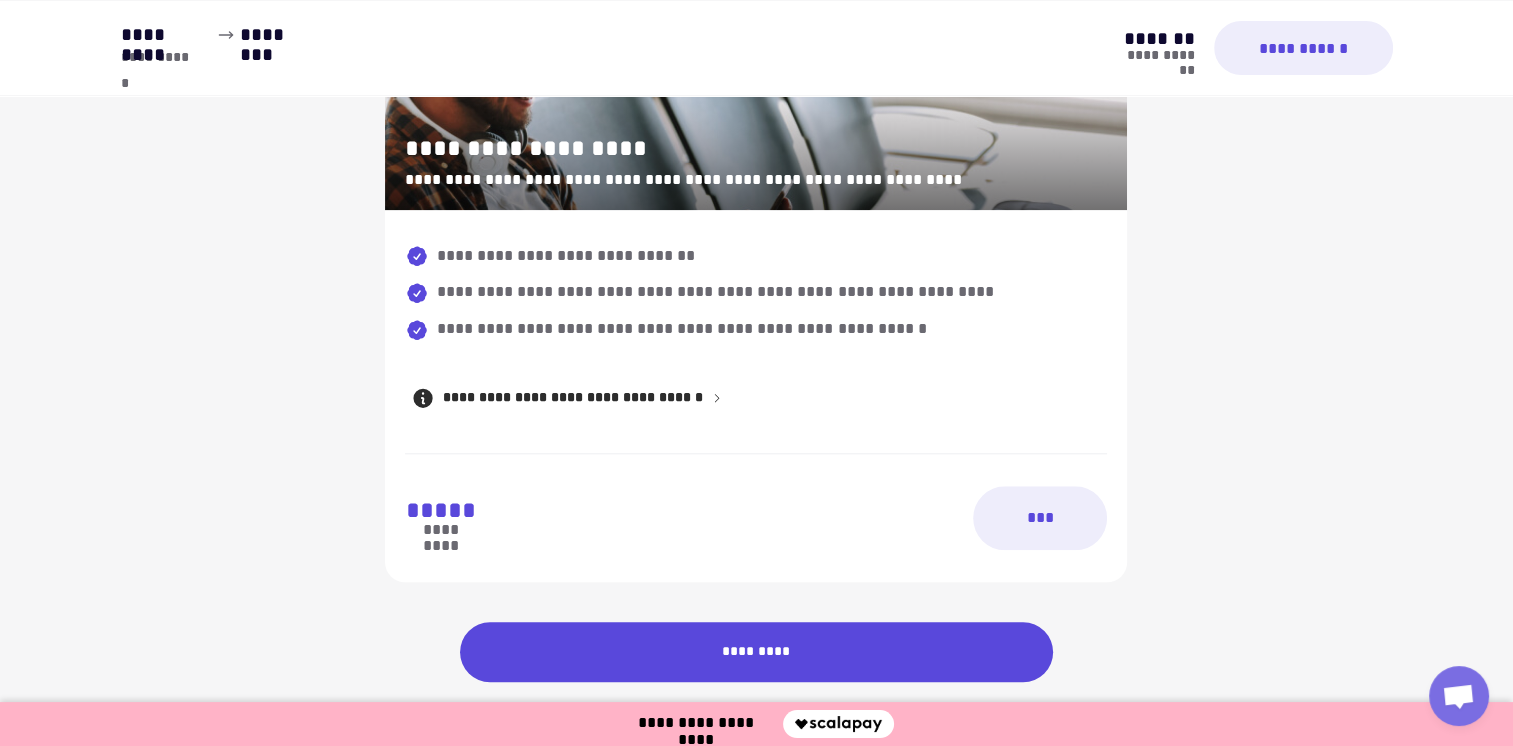 scroll, scrollTop: 1840, scrollLeft: 0, axis: vertical 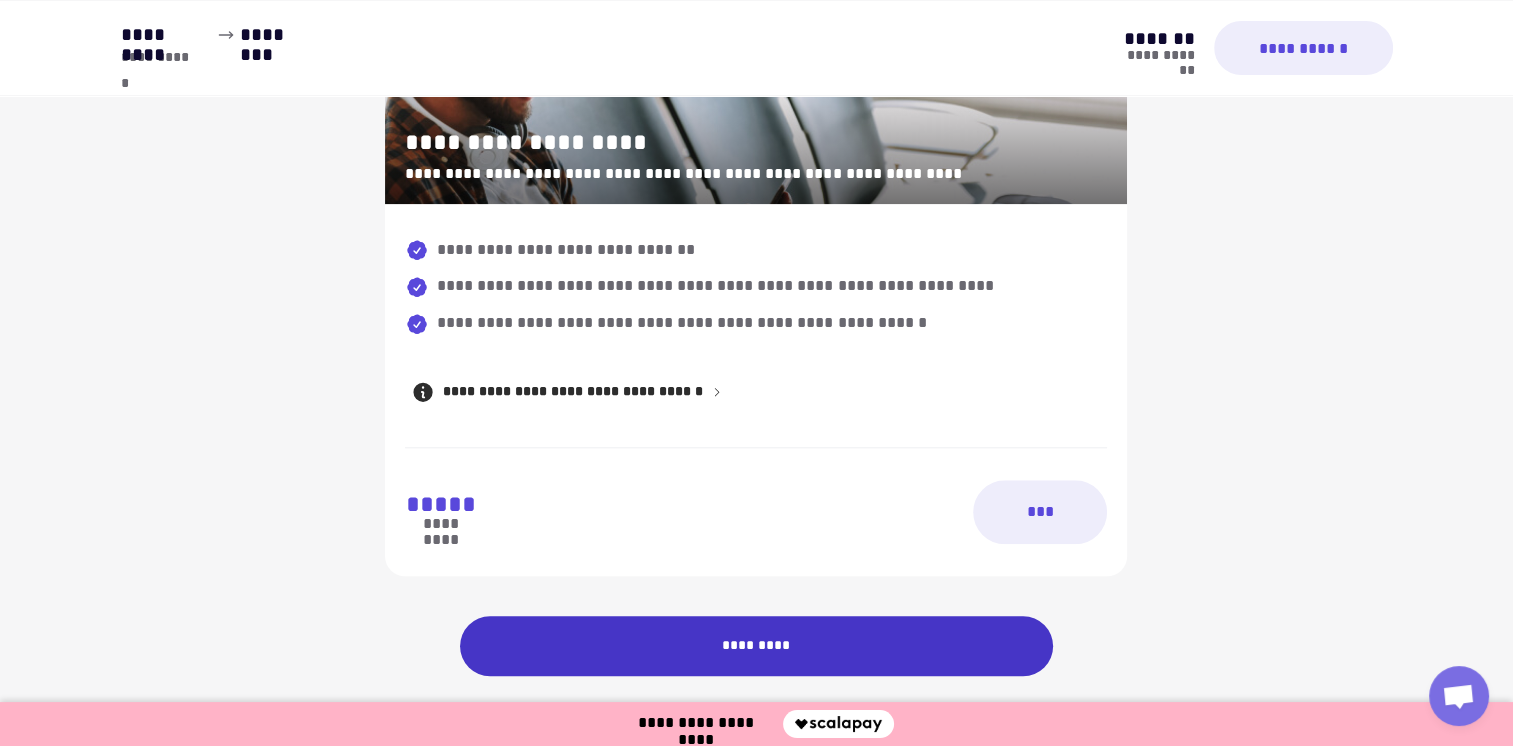 click on "*********" at bounding box center (757, 646) 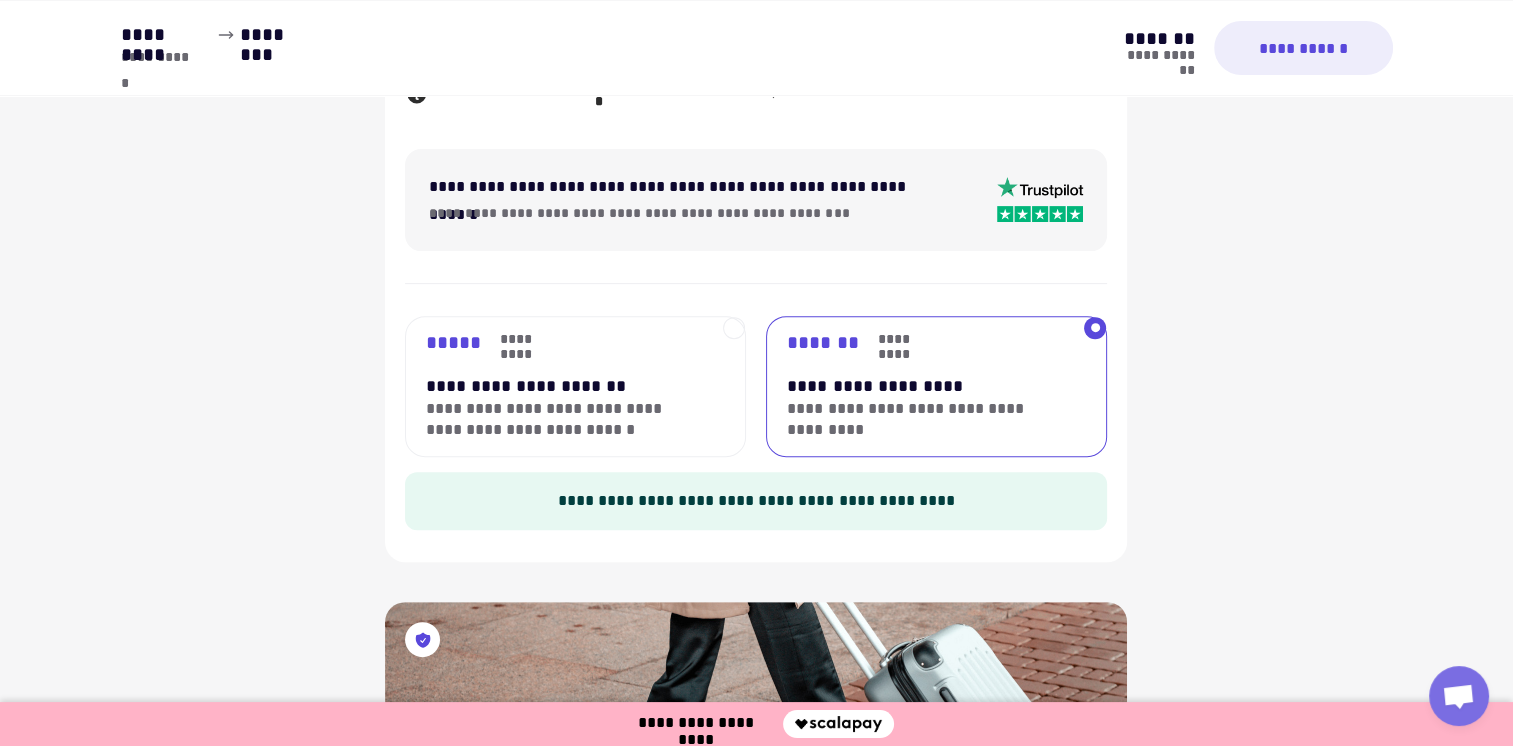 scroll, scrollTop: 689, scrollLeft: 0, axis: vertical 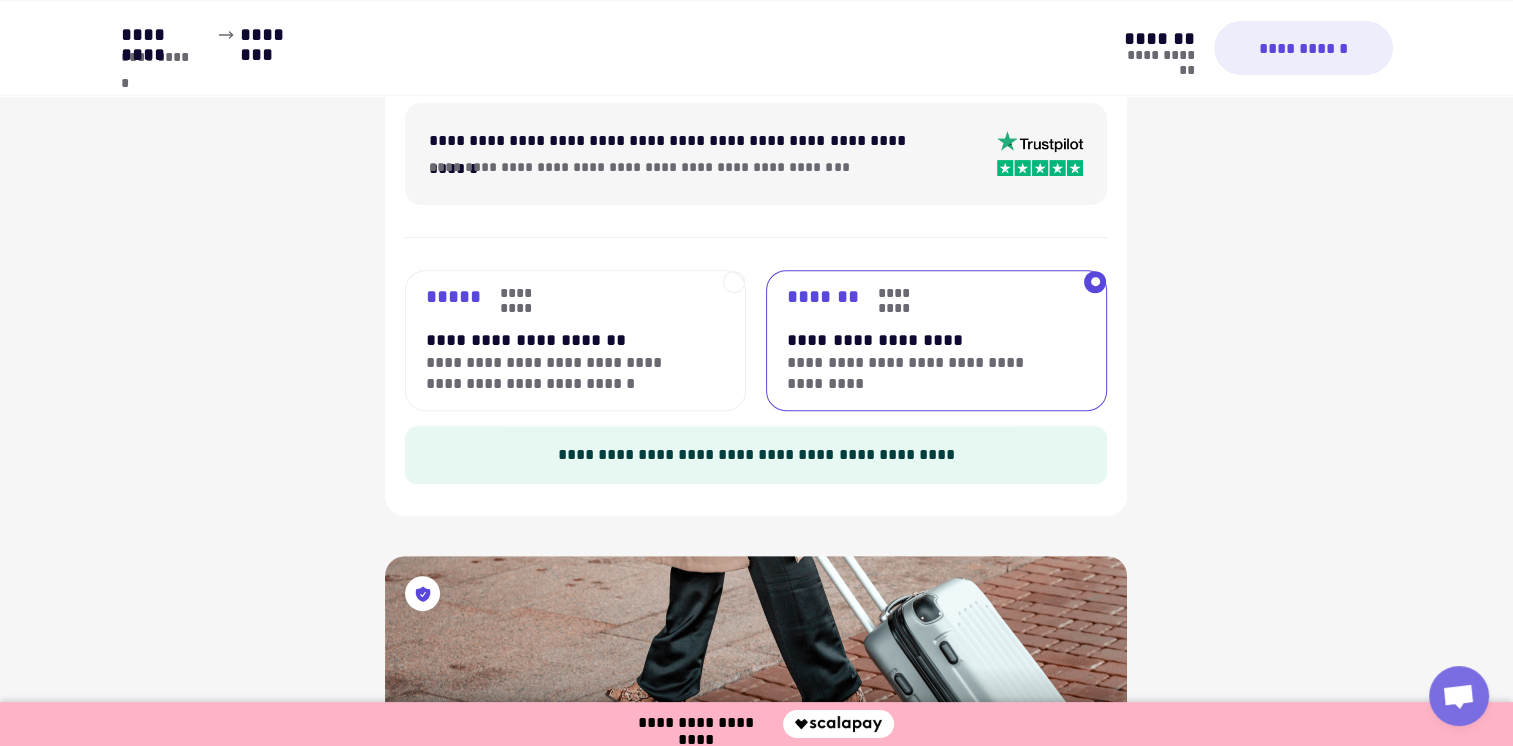 click on "**********" at bounding box center (559, 374) 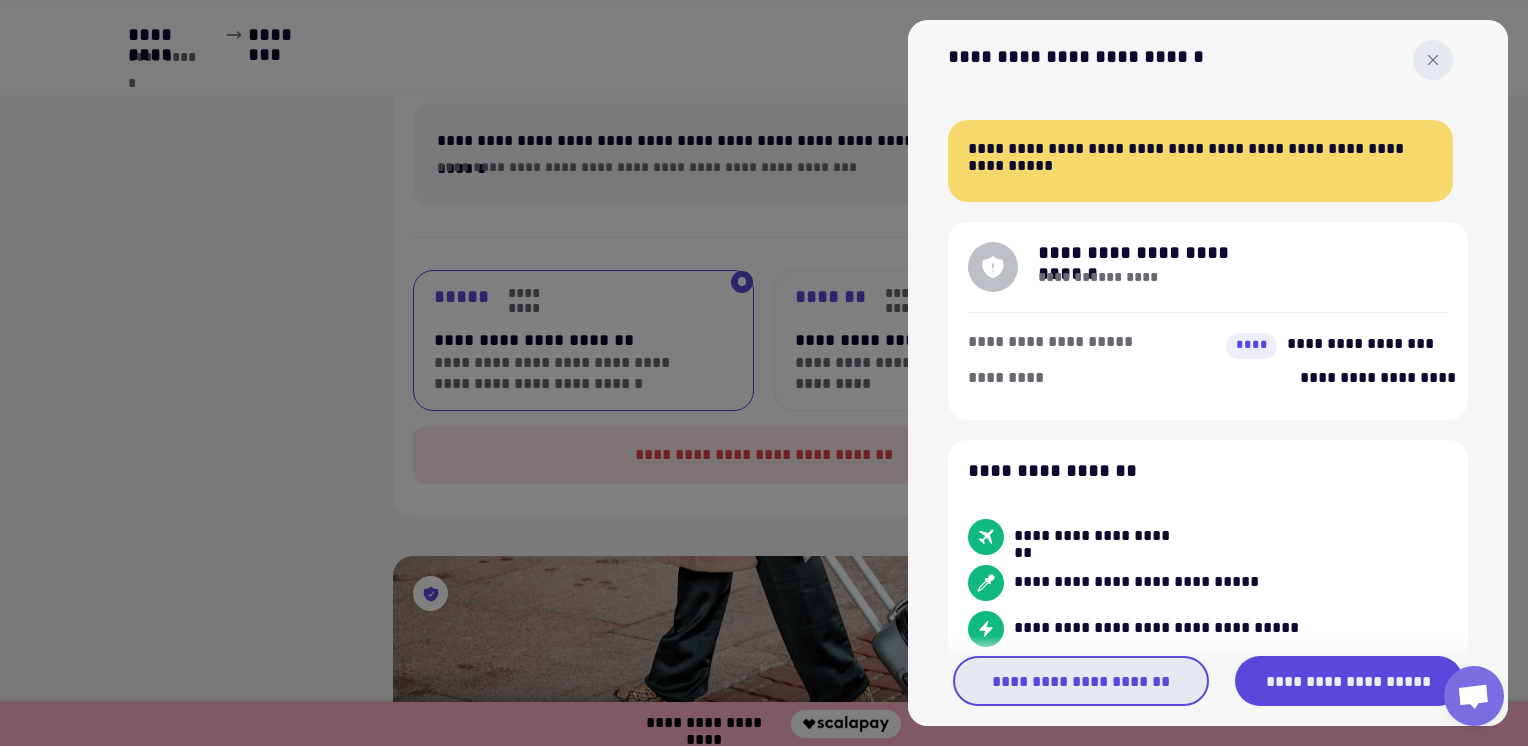 click on "**********" at bounding box center [1081, 681] 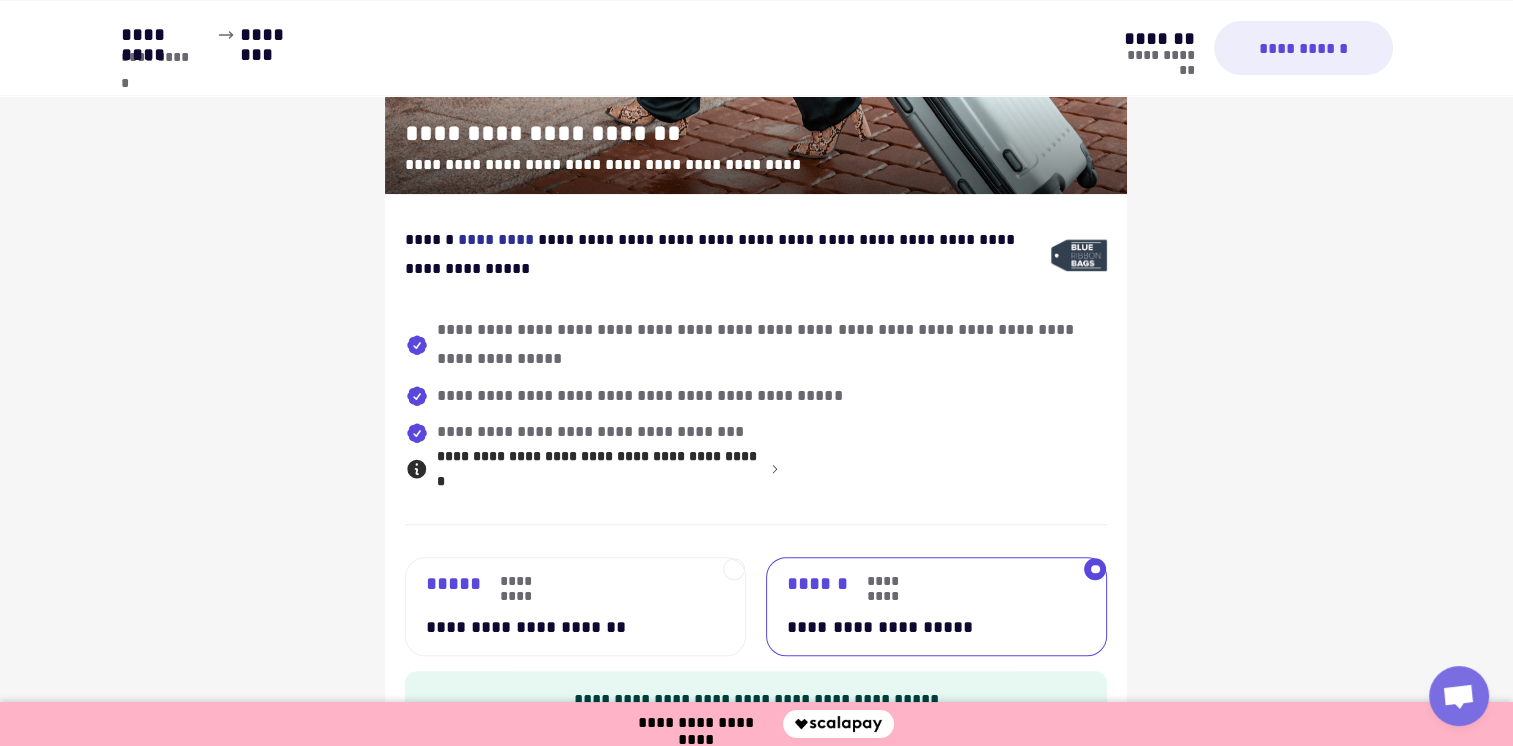 scroll, scrollTop: 1389, scrollLeft: 0, axis: vertical 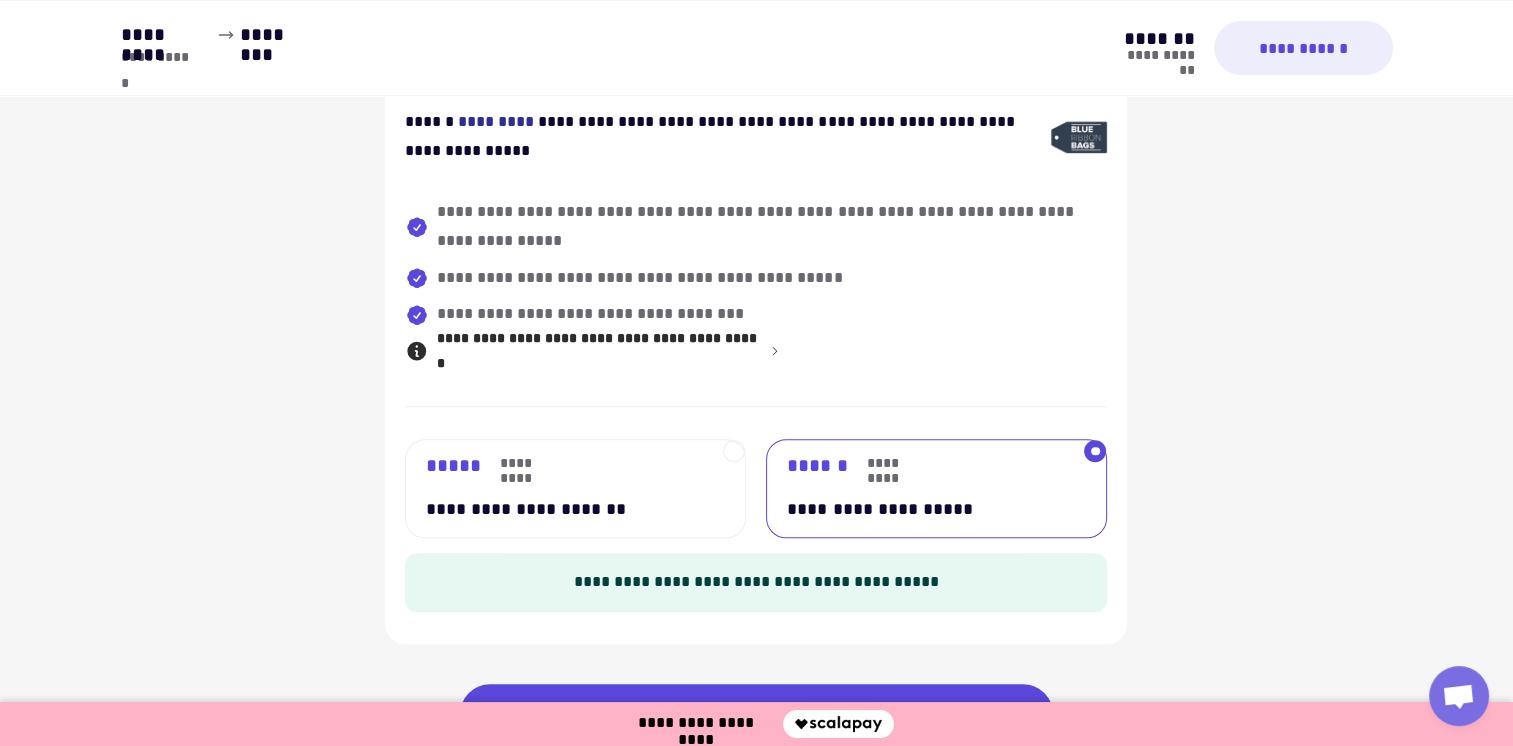 click on "[PHONE]" at bounding box center (564, 465) 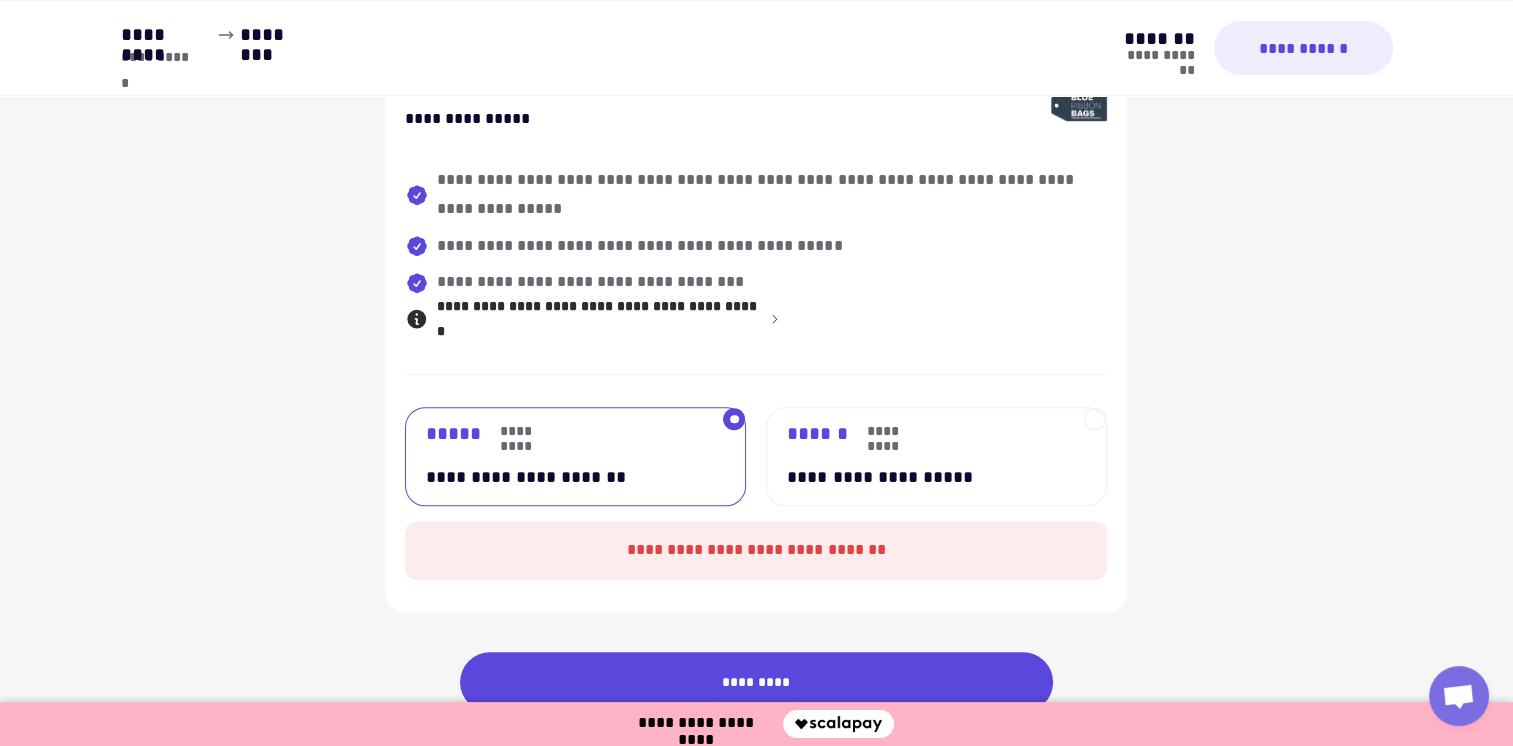 scroll, scrollTop: 1469, scrollLeft: 0, axis: vertical 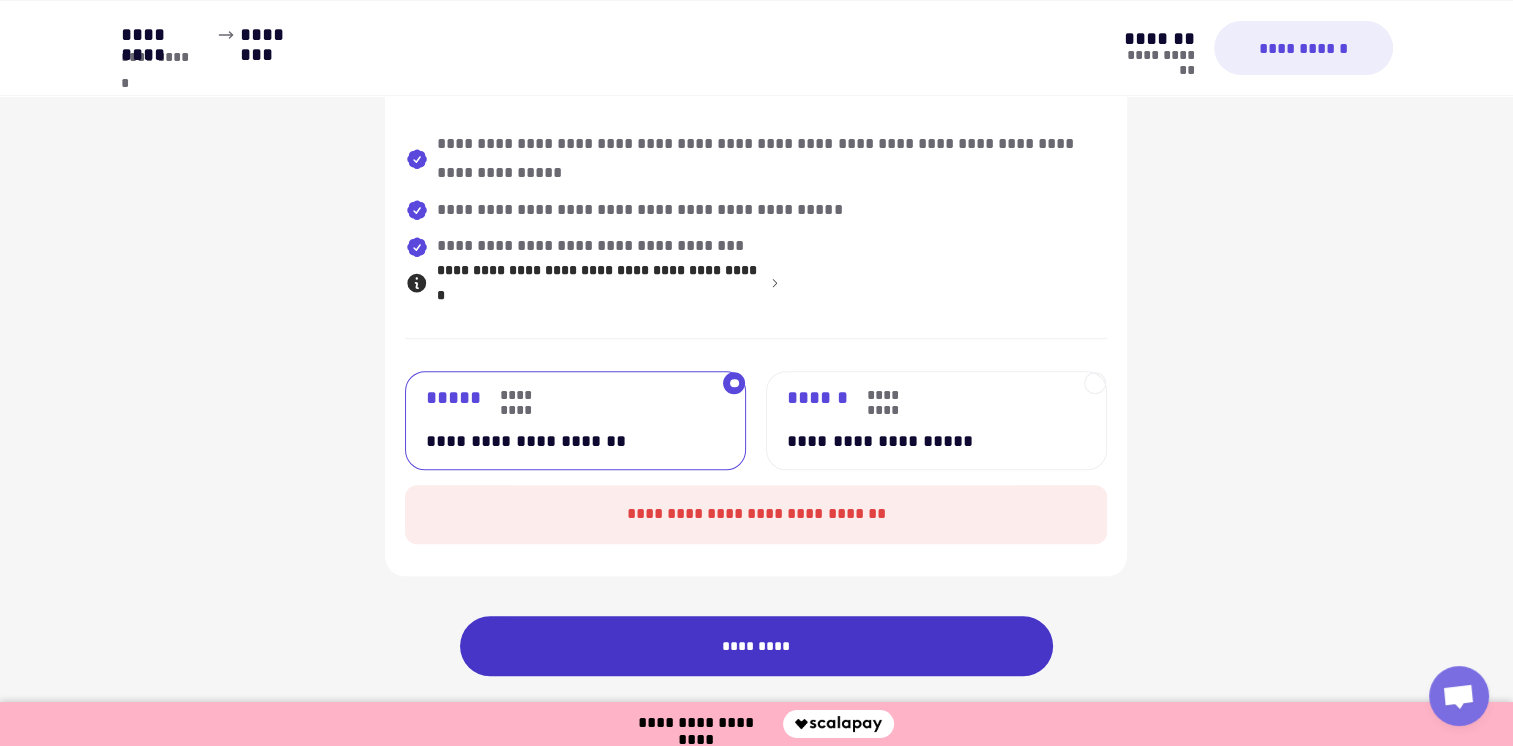 click on "*********" at bounding box center (757, 646) 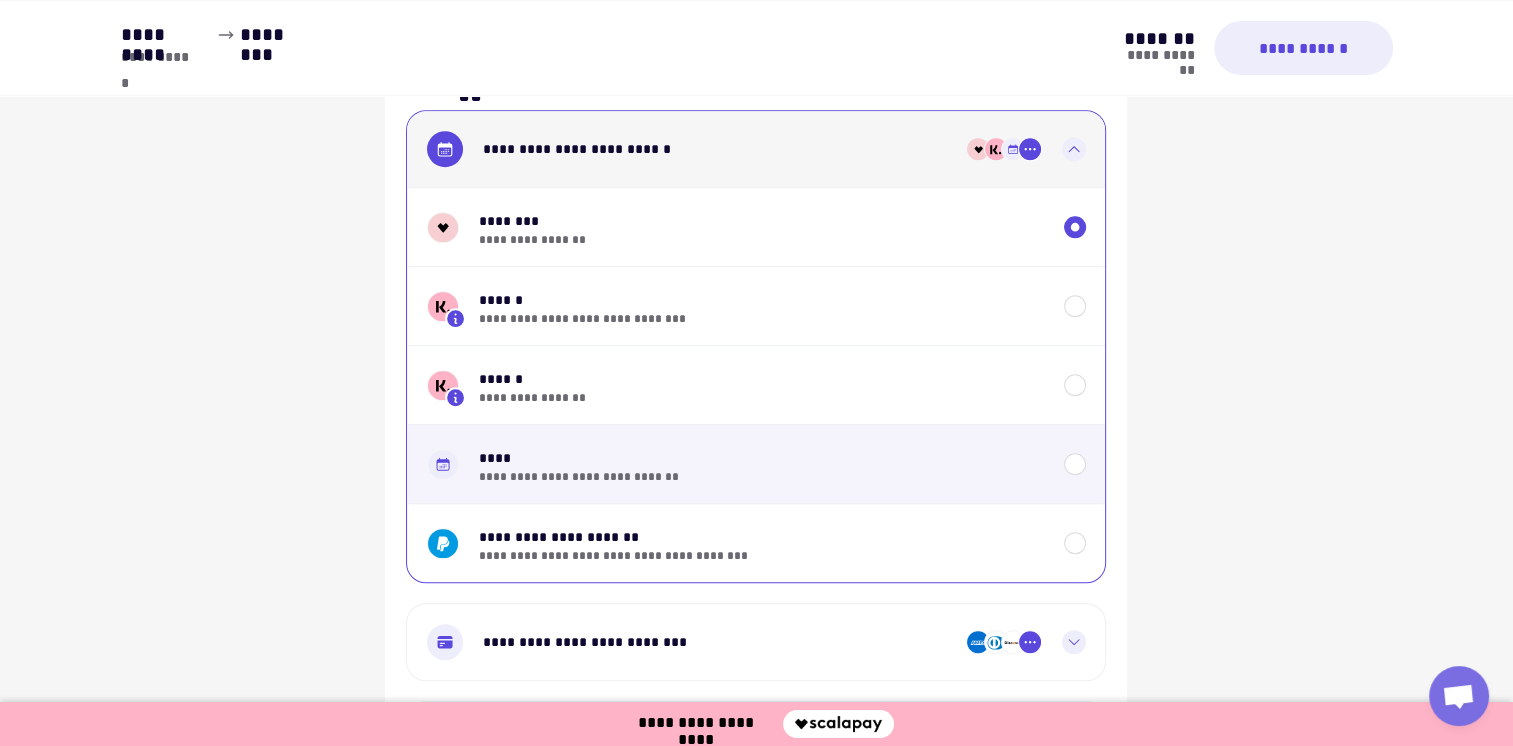 scroll, scrollTop: 1300, scrollLeft: 0, axis: vertical 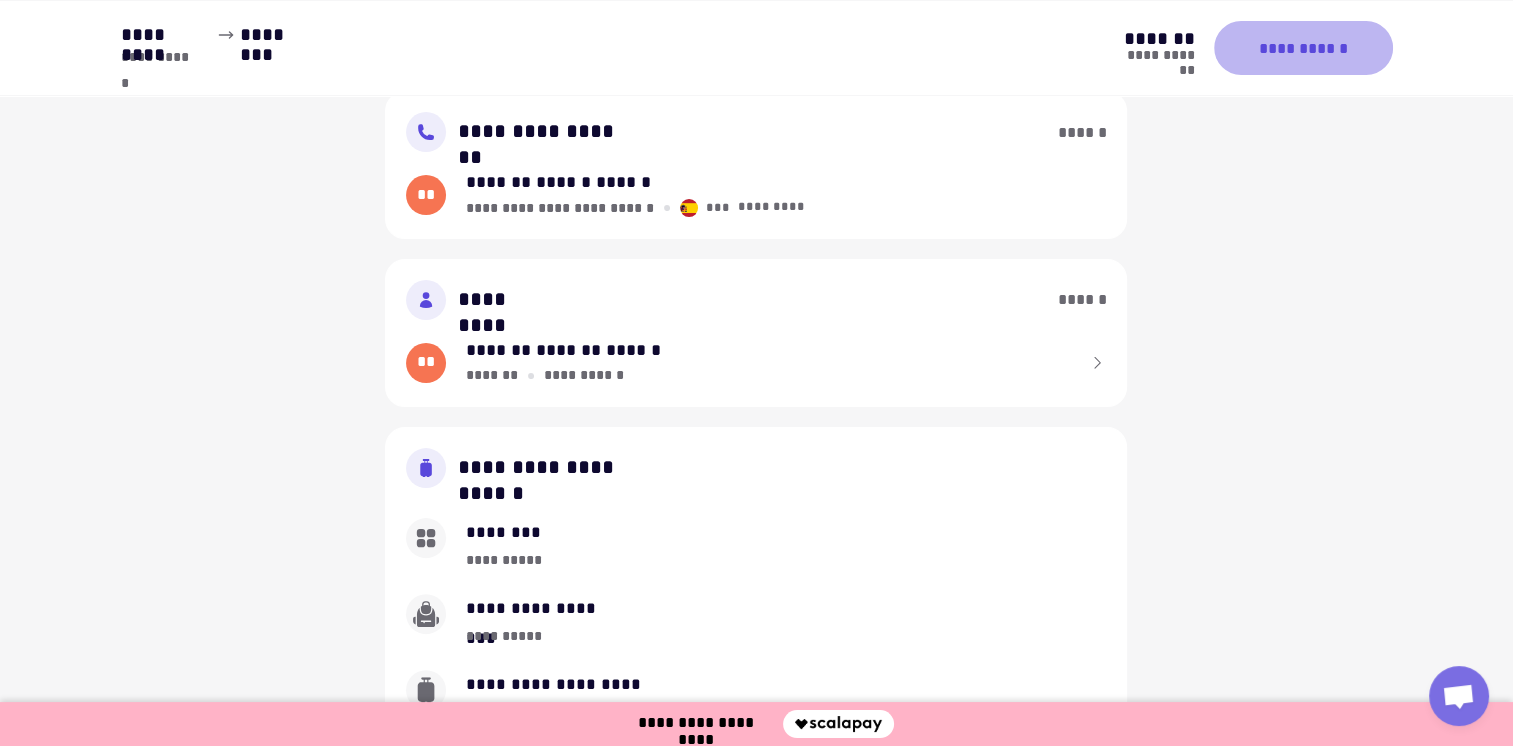 click on "**********" at bounding box center [1303, 48] 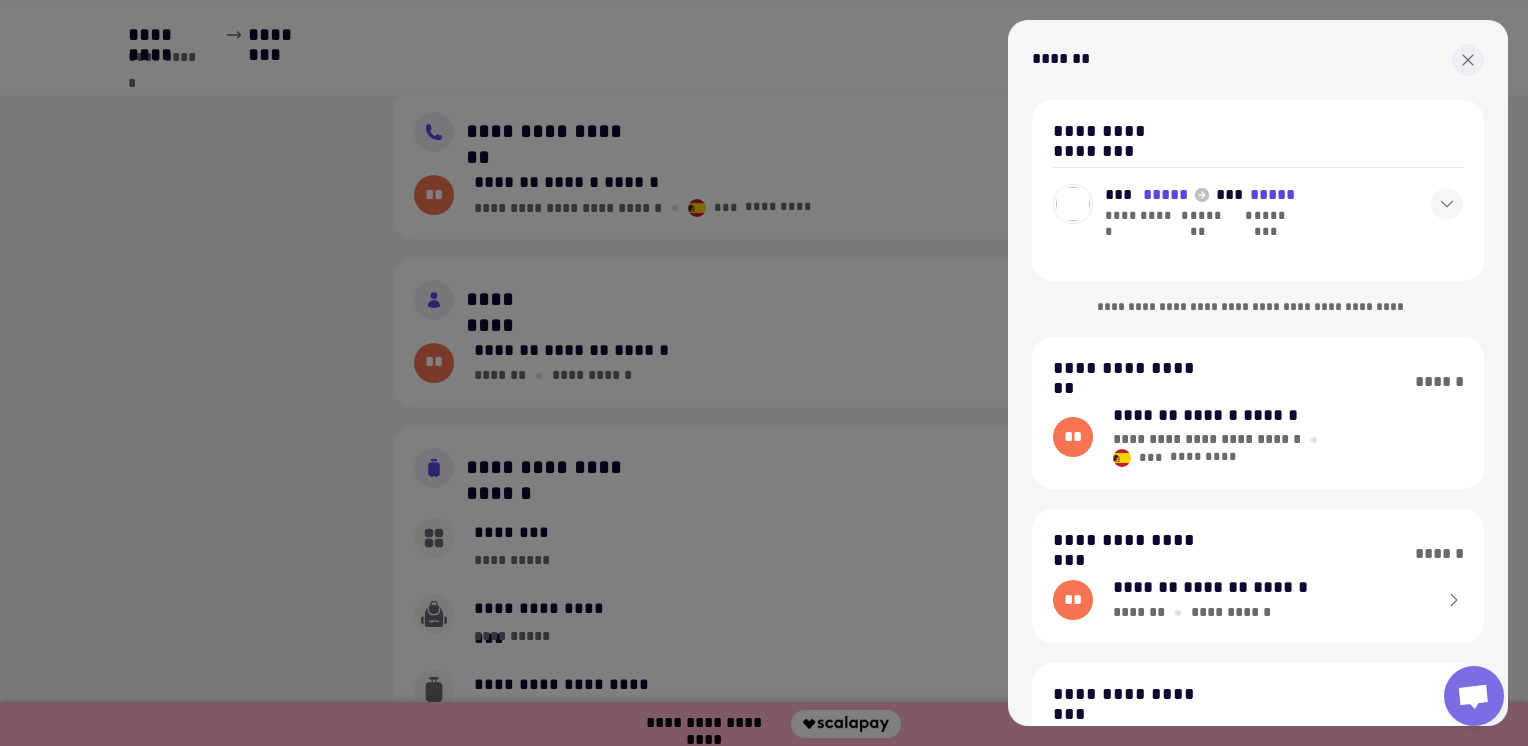 click at bounding box center [1447, 204] 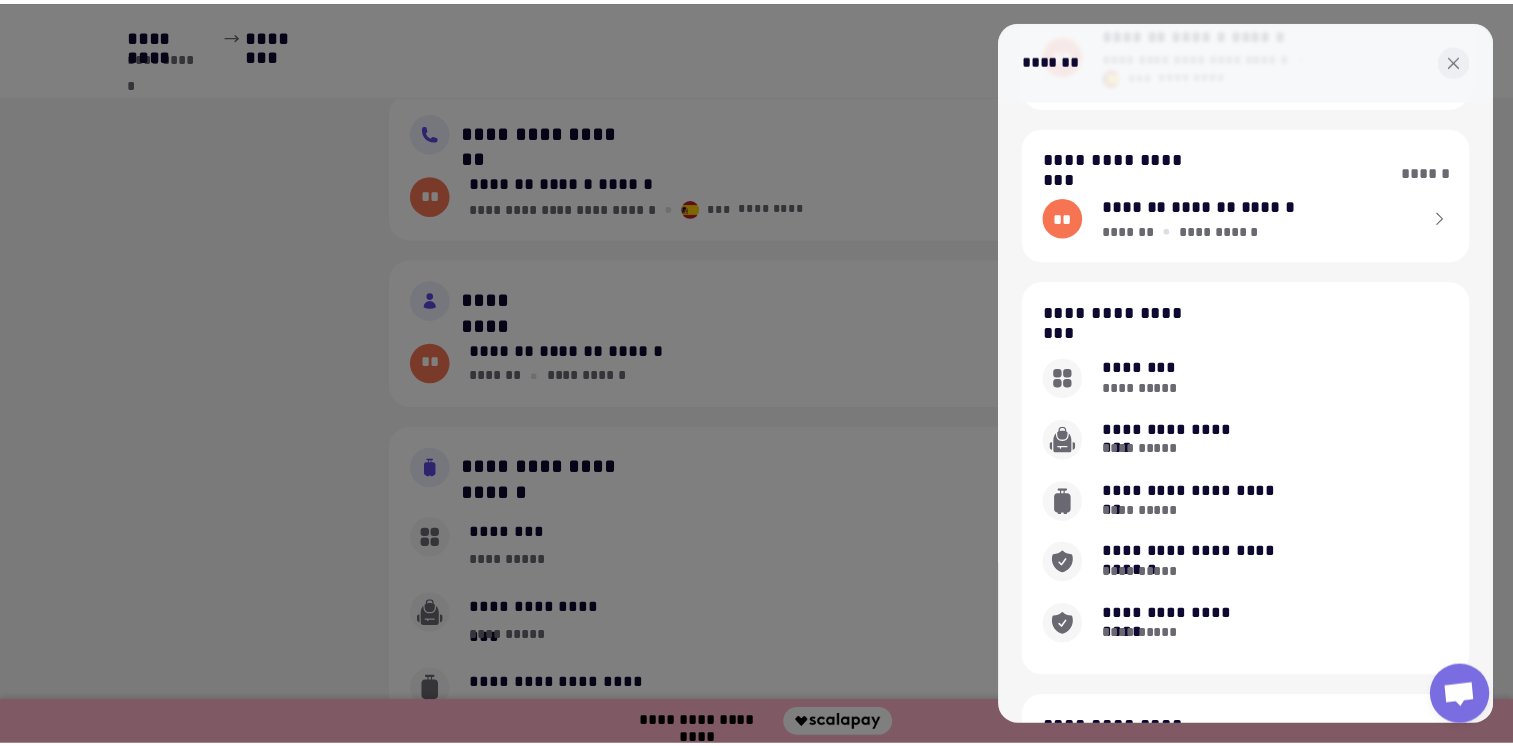 scroll, scrollTop: 693, scrollLeft: 0, axis: vertical 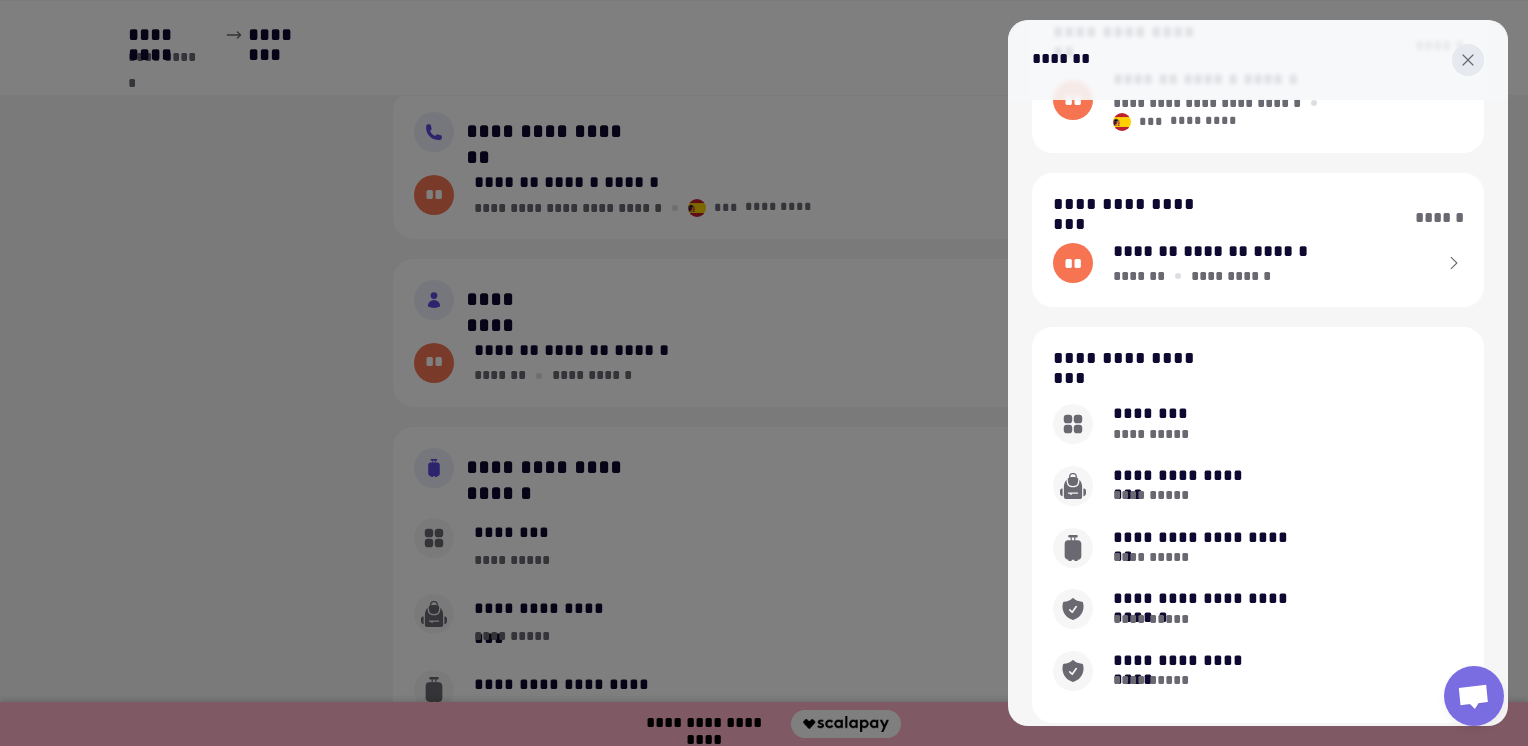 click at bounding box center (1468, 60) 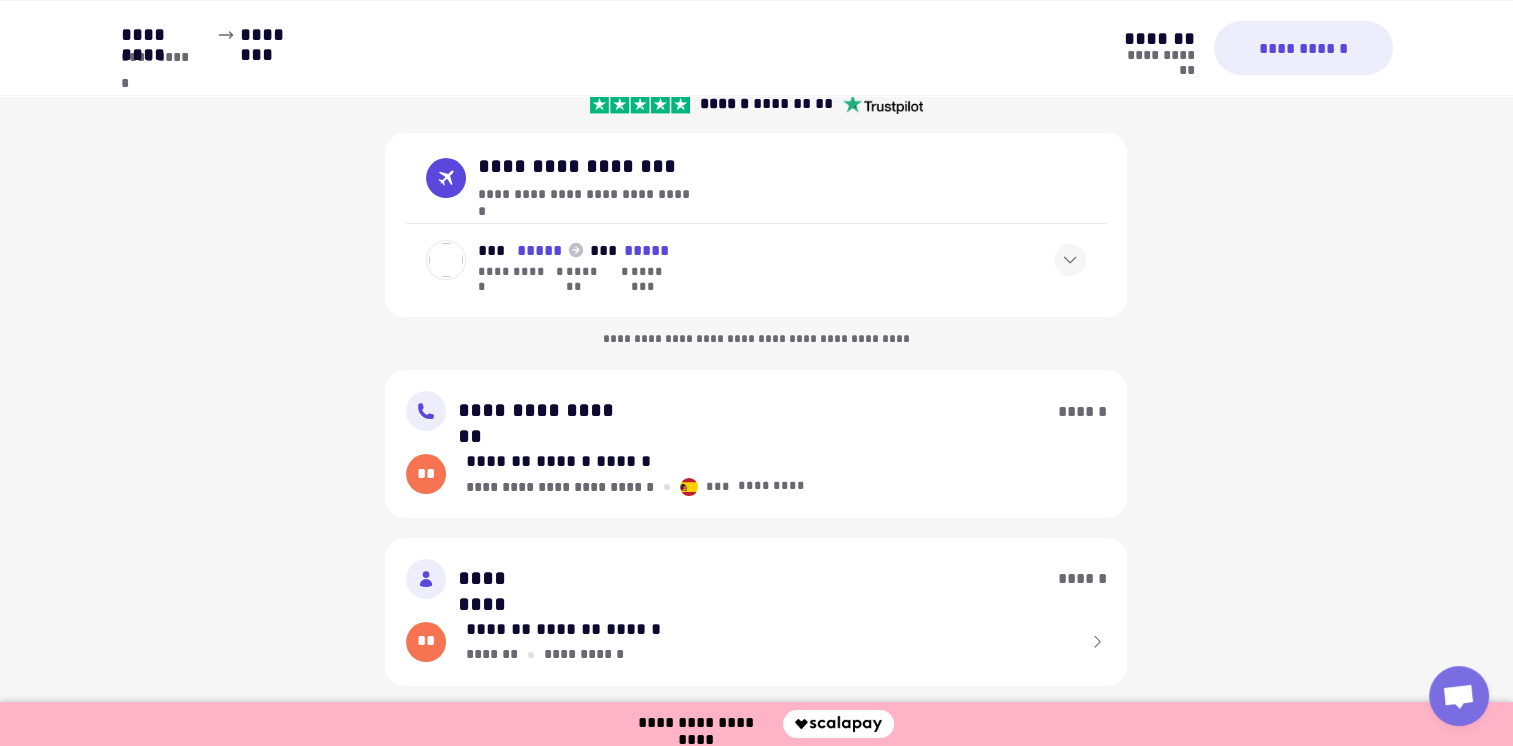 scroll, scrollTop: 0, scrollLeft: 0, axis: both 